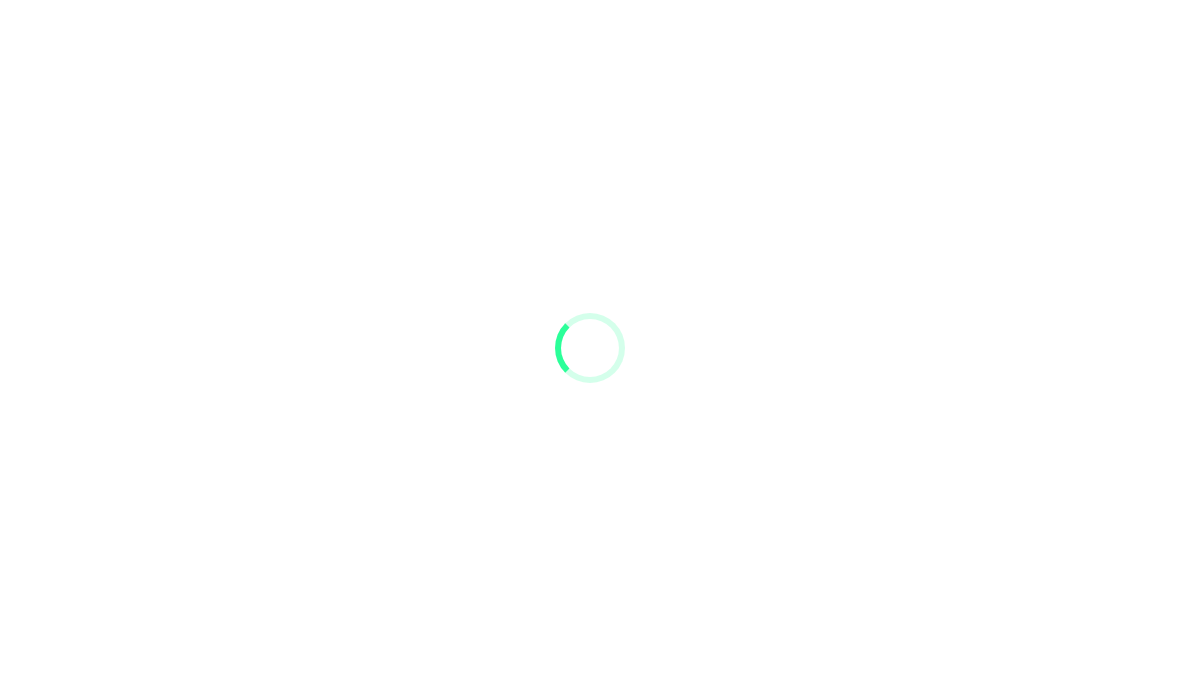scroll, scrollTop: 0, scrollLeft: 0, axis: both 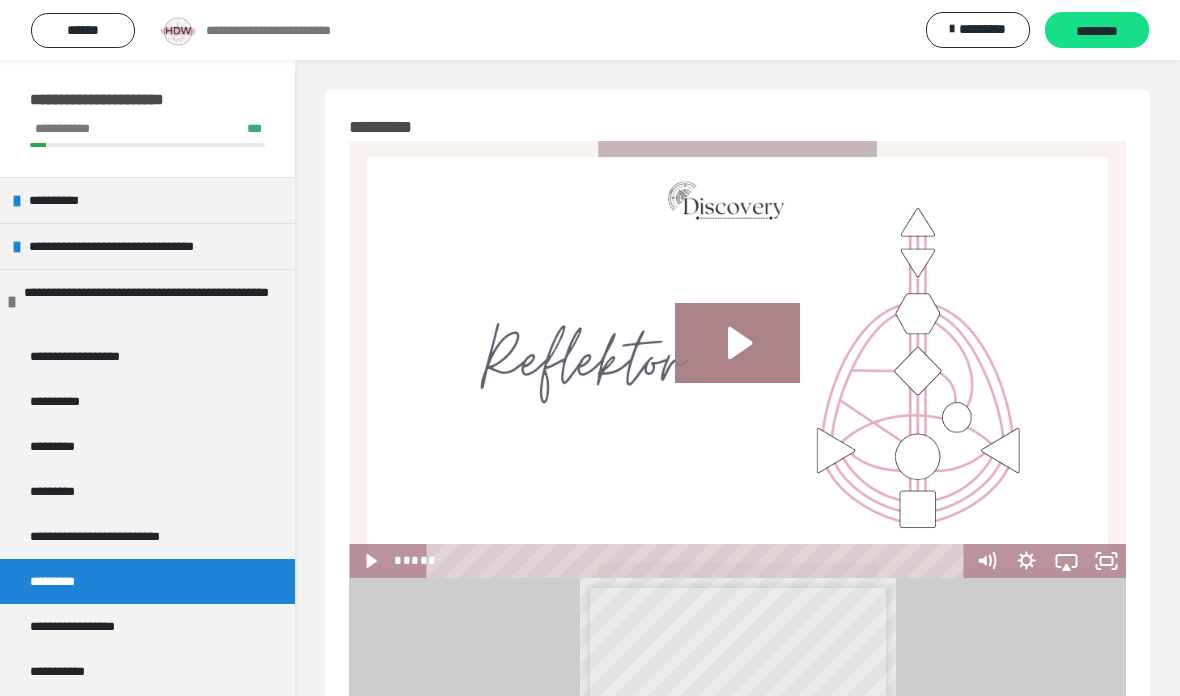 click 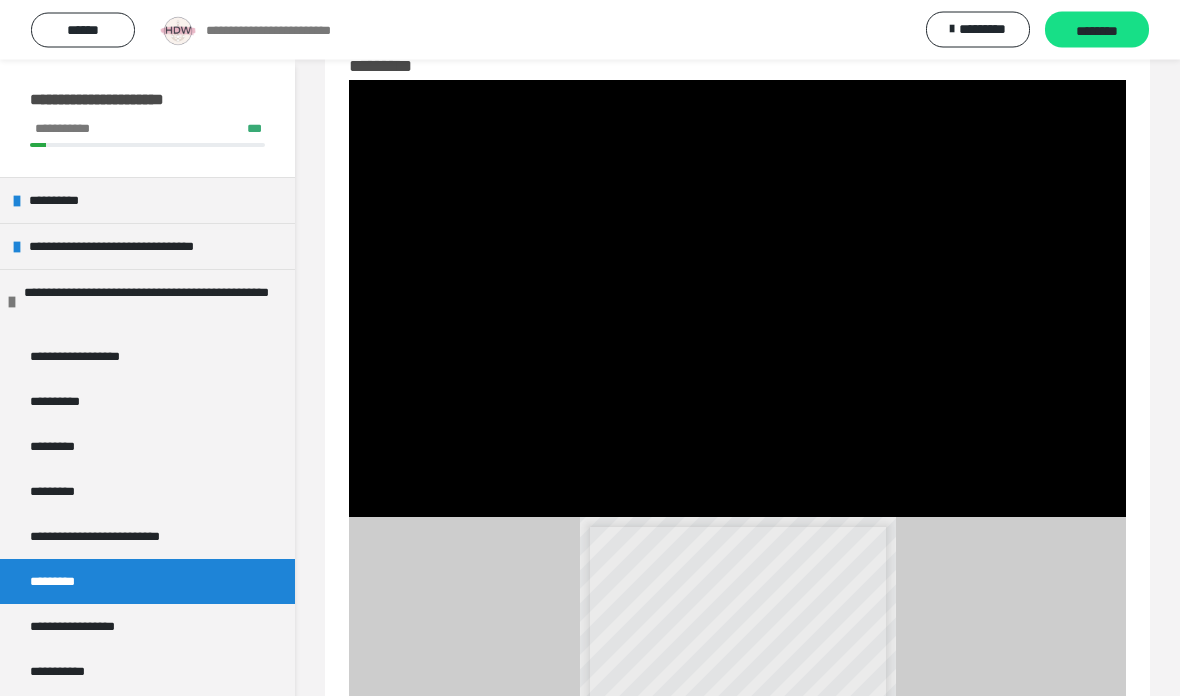 scroll, scrollTop: 59, scrollLeft: 0, axis: vertical 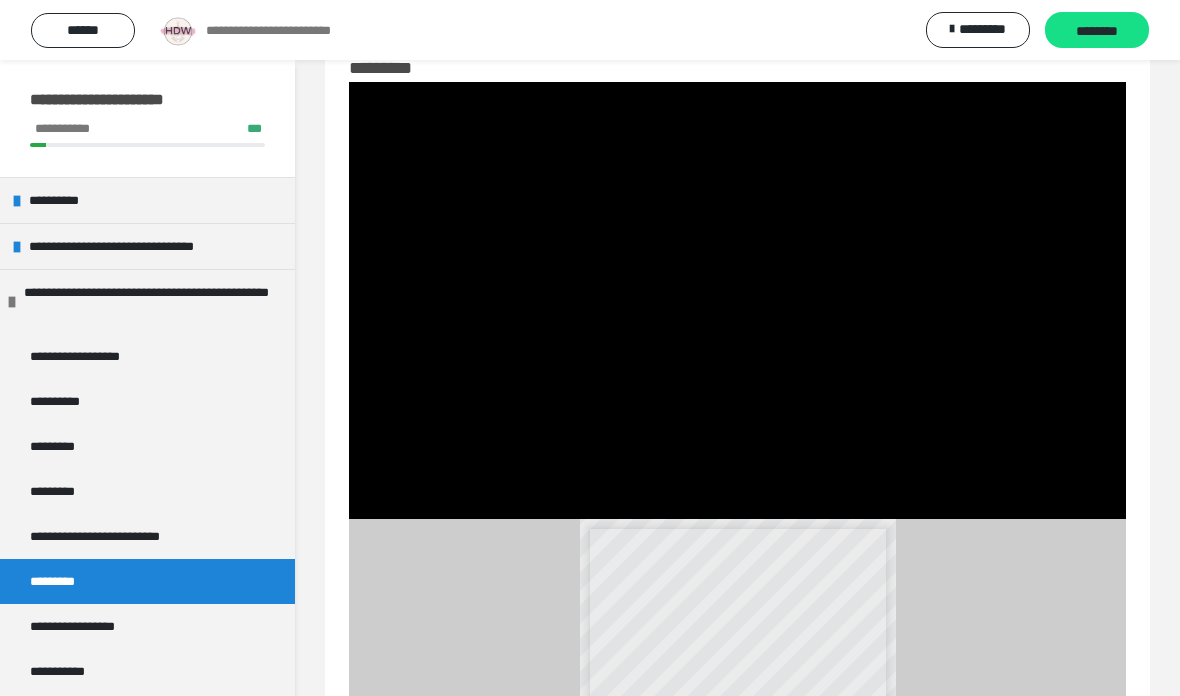click at bounding box center (737, 300) 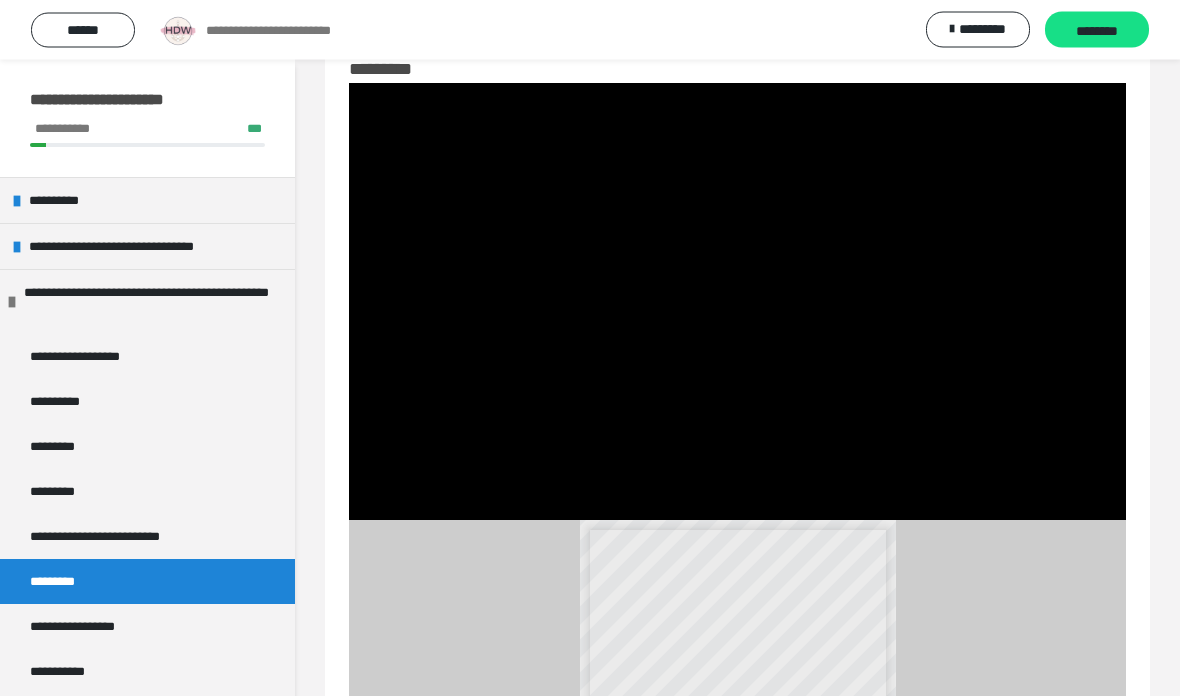 scroll, scrollTop: 58, scrollLeft: 0, axis: vertical 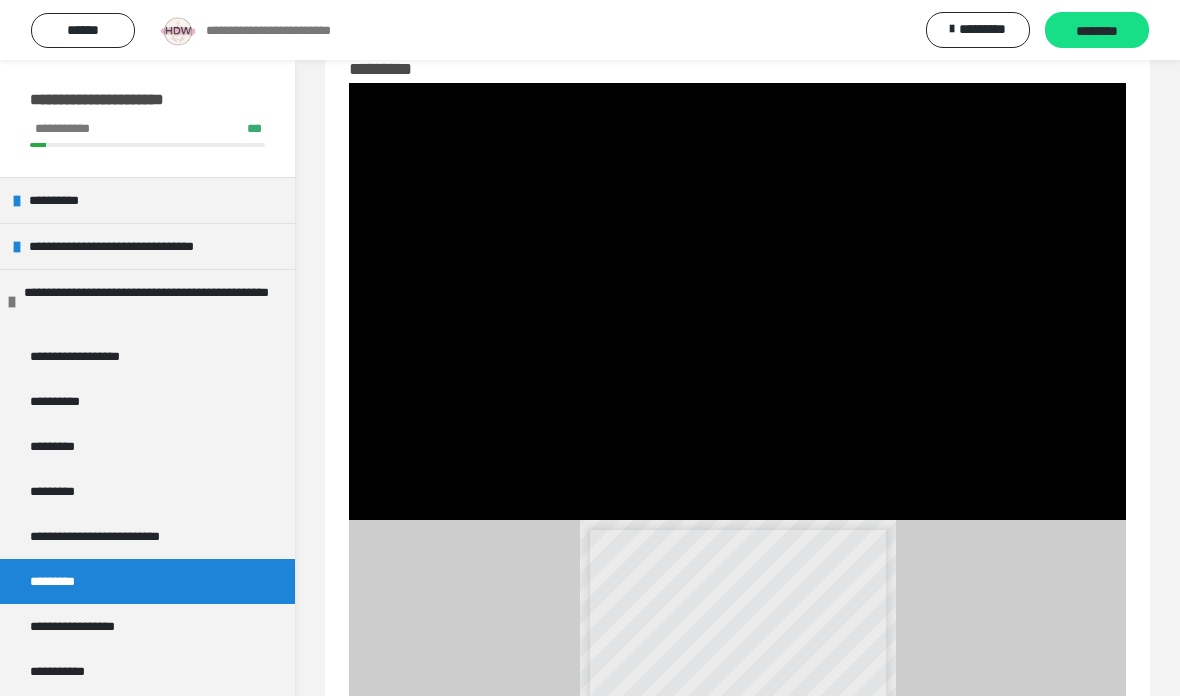 click at bounding box center (737, 301) 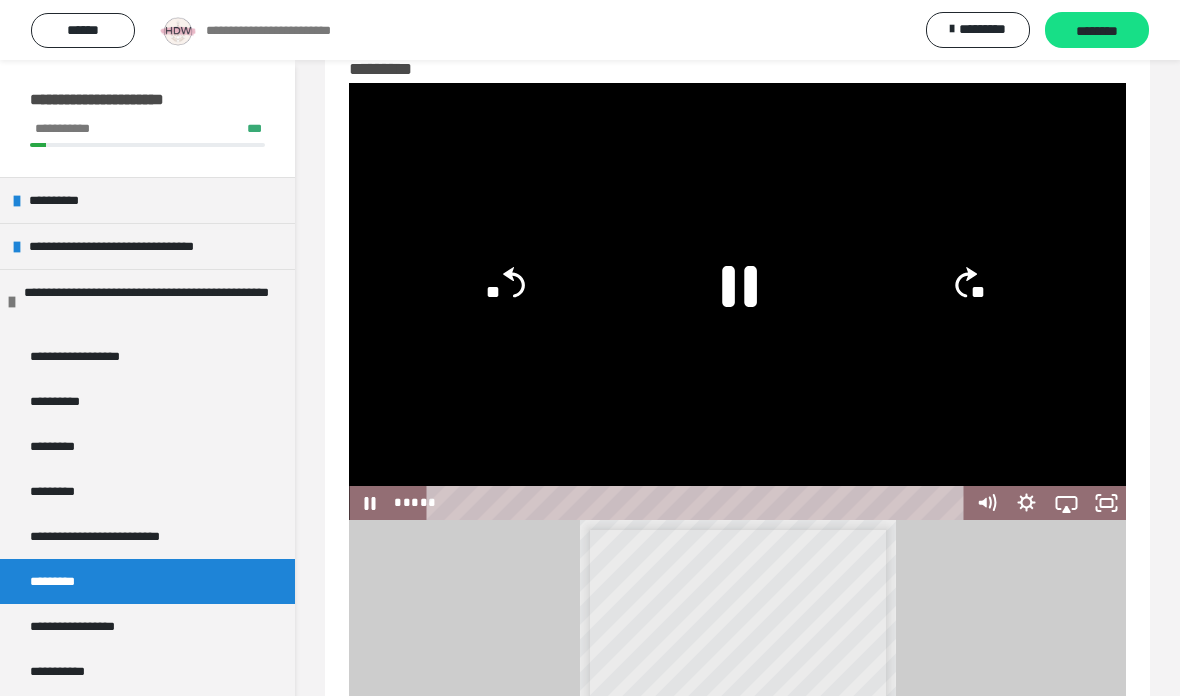 click 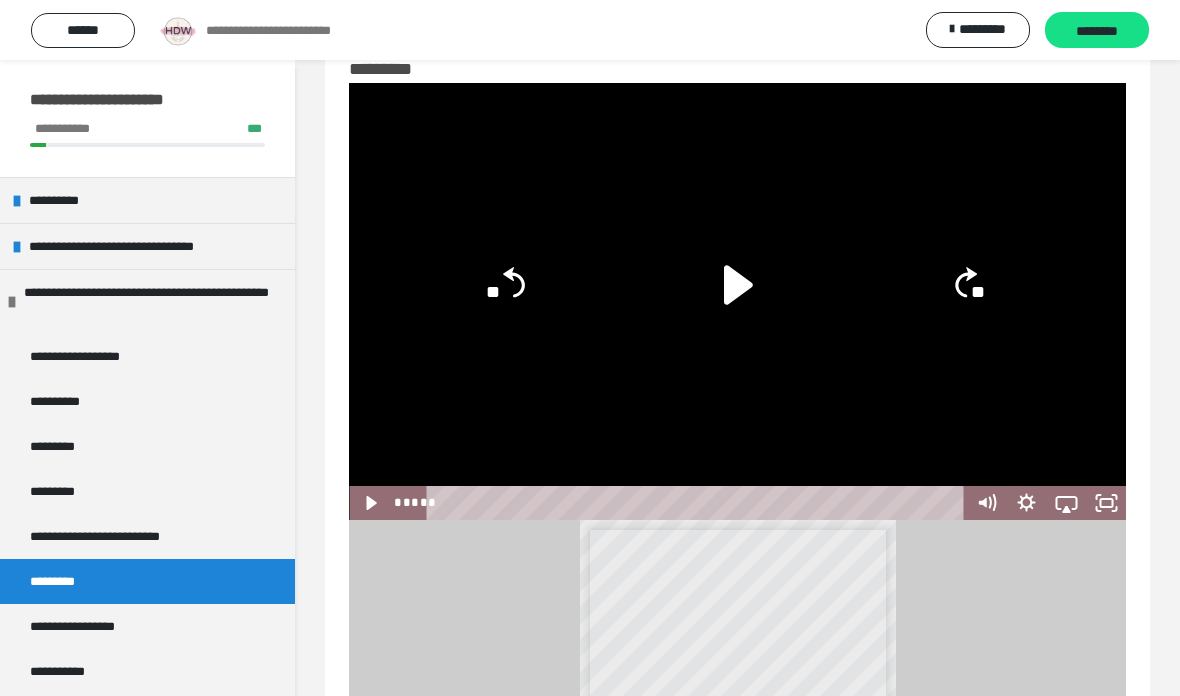 click 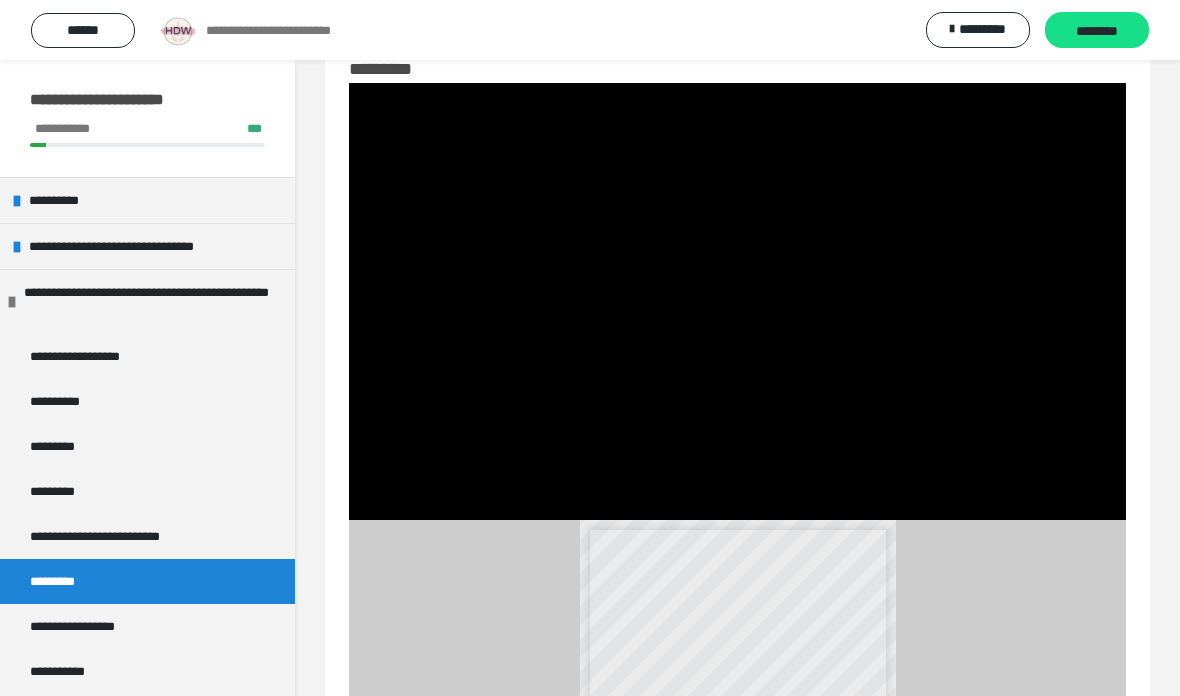 click on "**********" at bounding box center [90, 626] 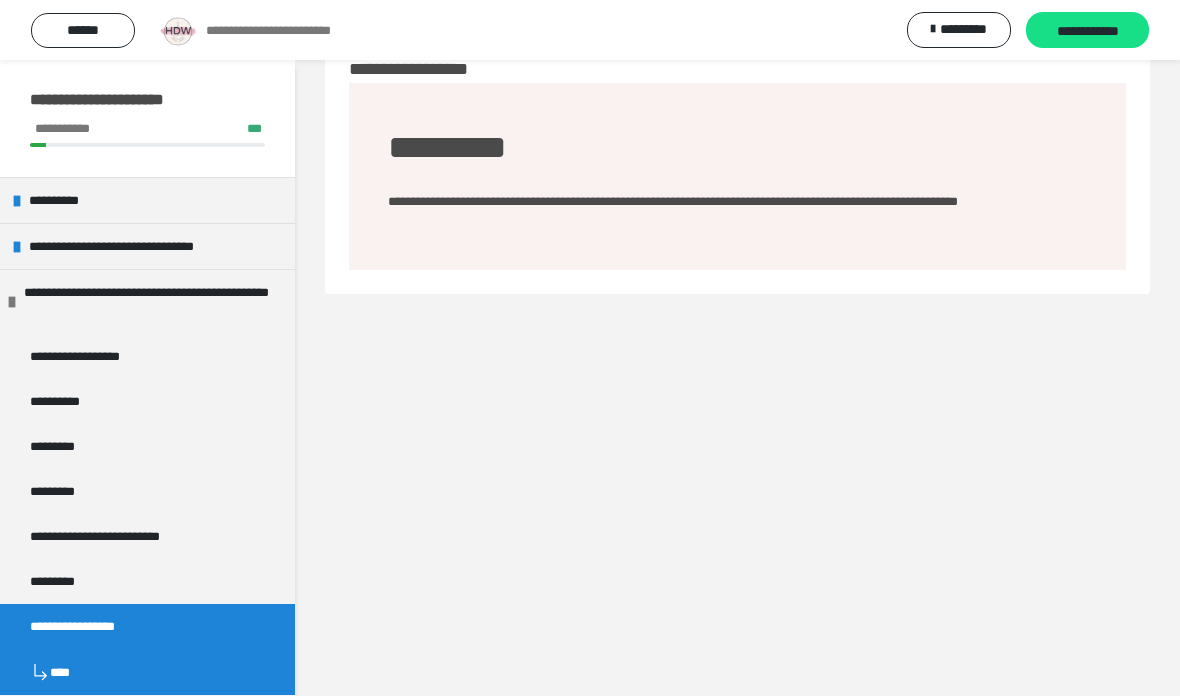 click on "**********" at bounding box center (147, 626) 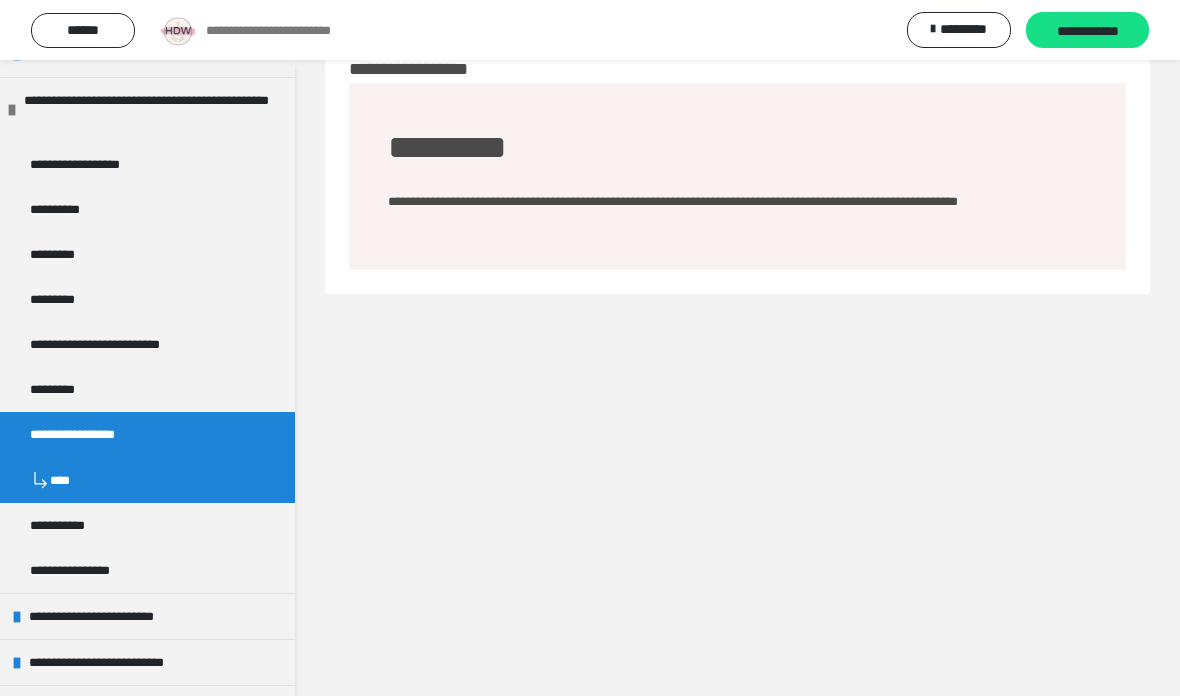 scroll, scrollTop: 213, scrollLeft: 0, axis: vertical 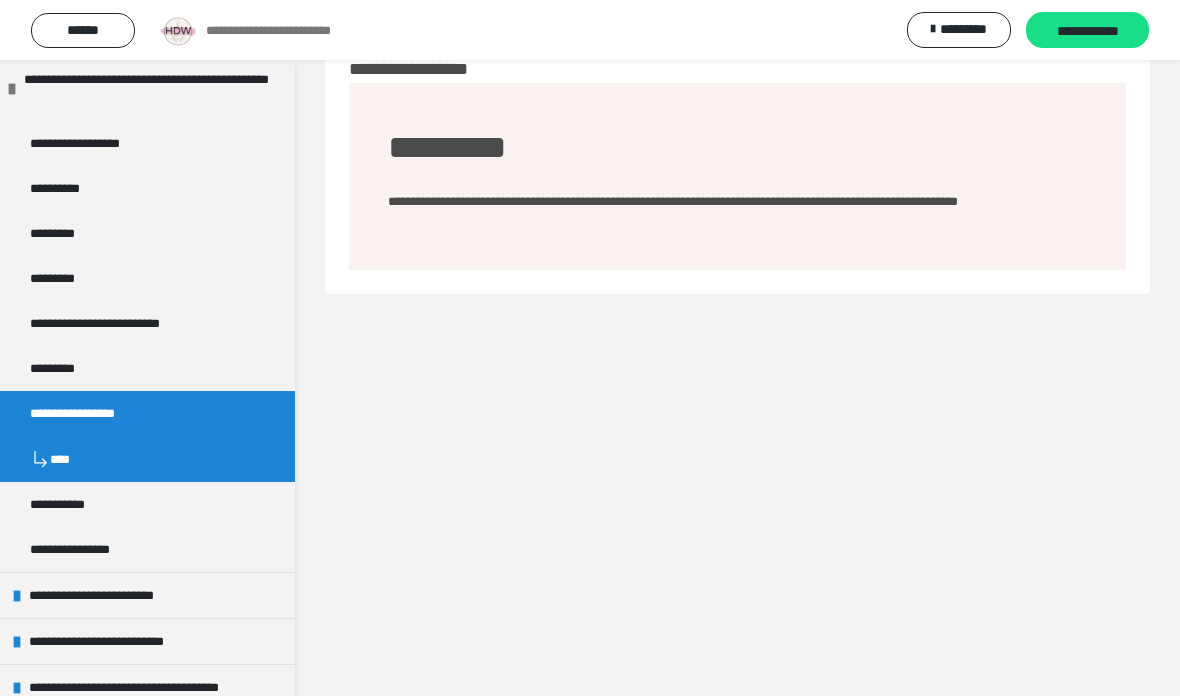 click on "**********" at bounding box center (147, 413) 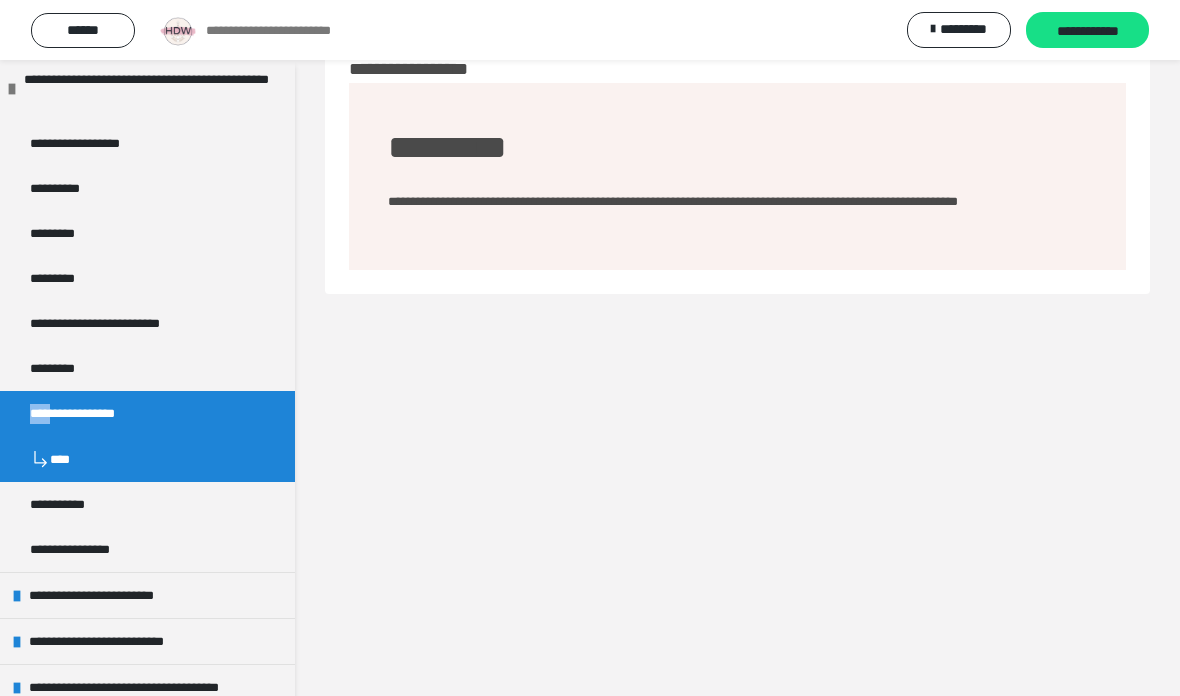 scroll, scrollTop: 0, scrollLeft: 0, axis: both 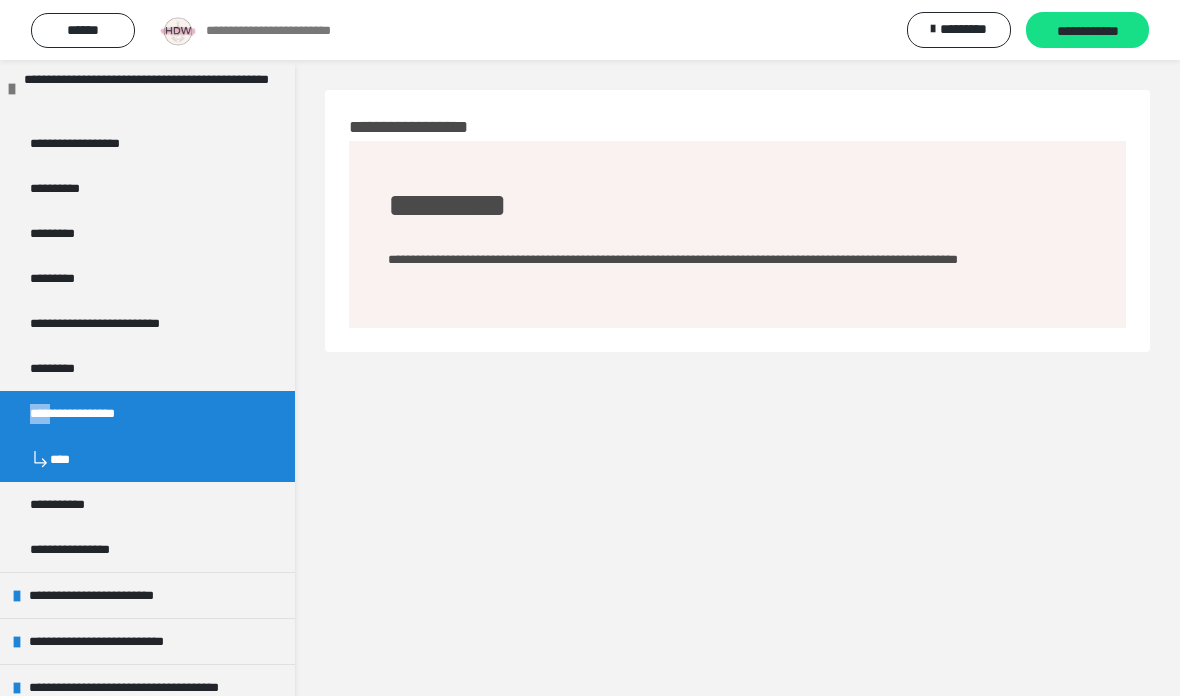 click on "**********" at bounding box center [1087, 30] 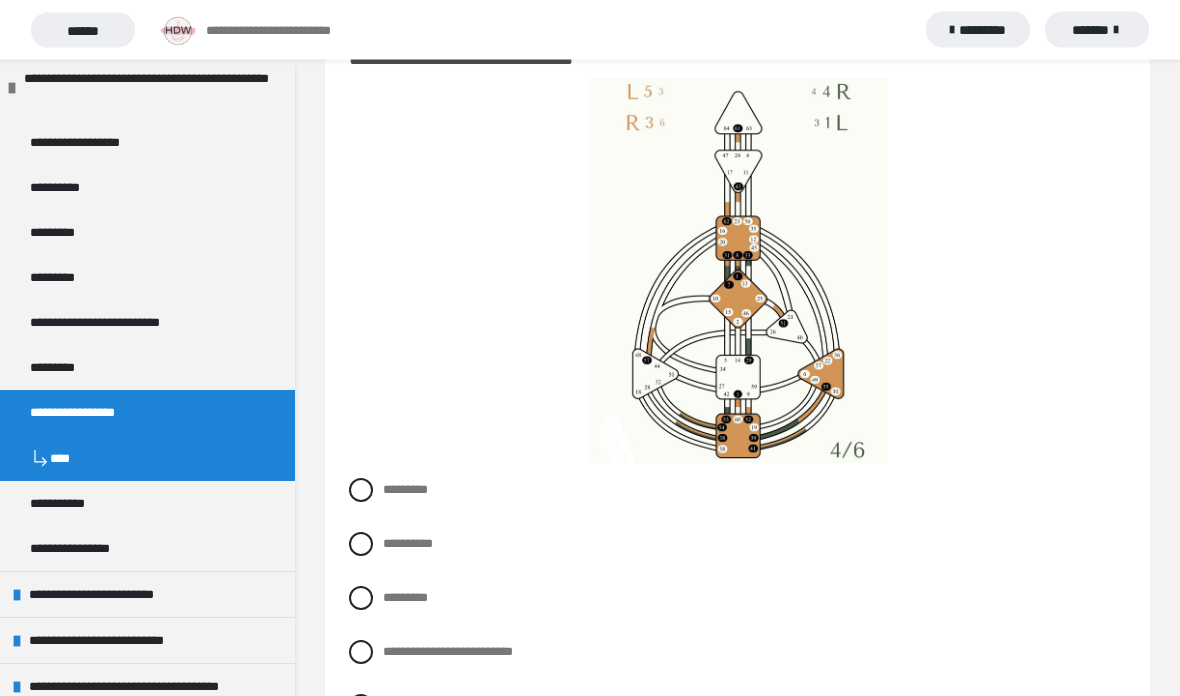 scroll, scrollTop: 115, scrollLeft: 0, axis: vertical 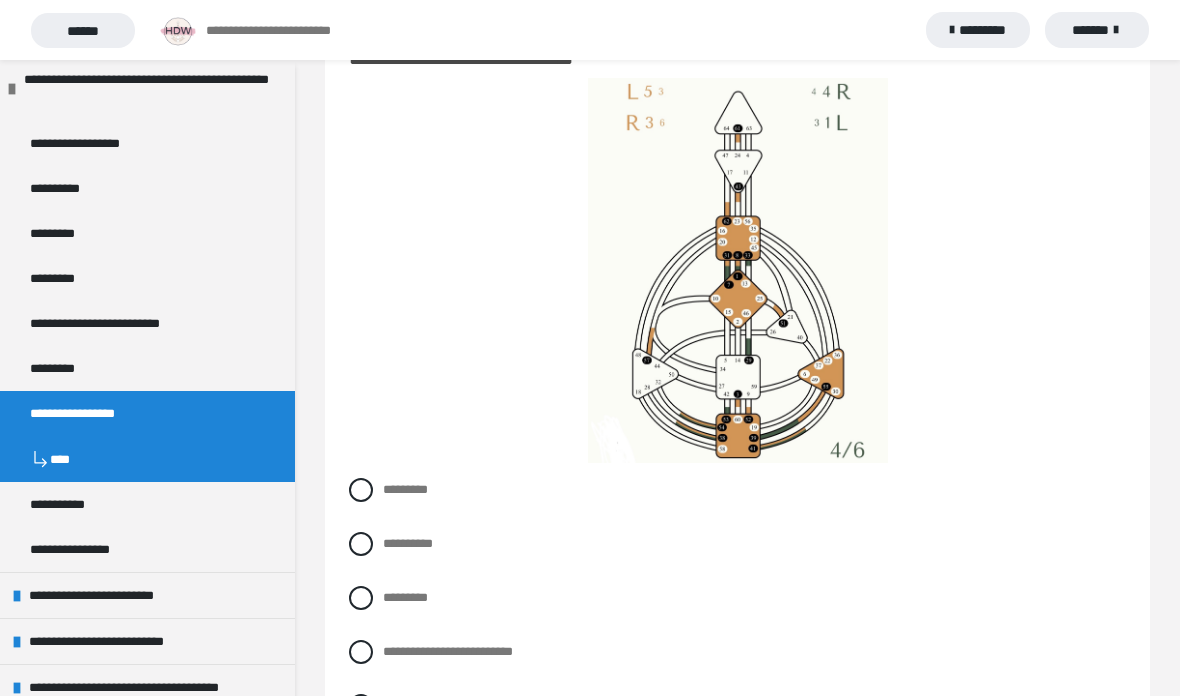 click at bounding box center [361, 598] 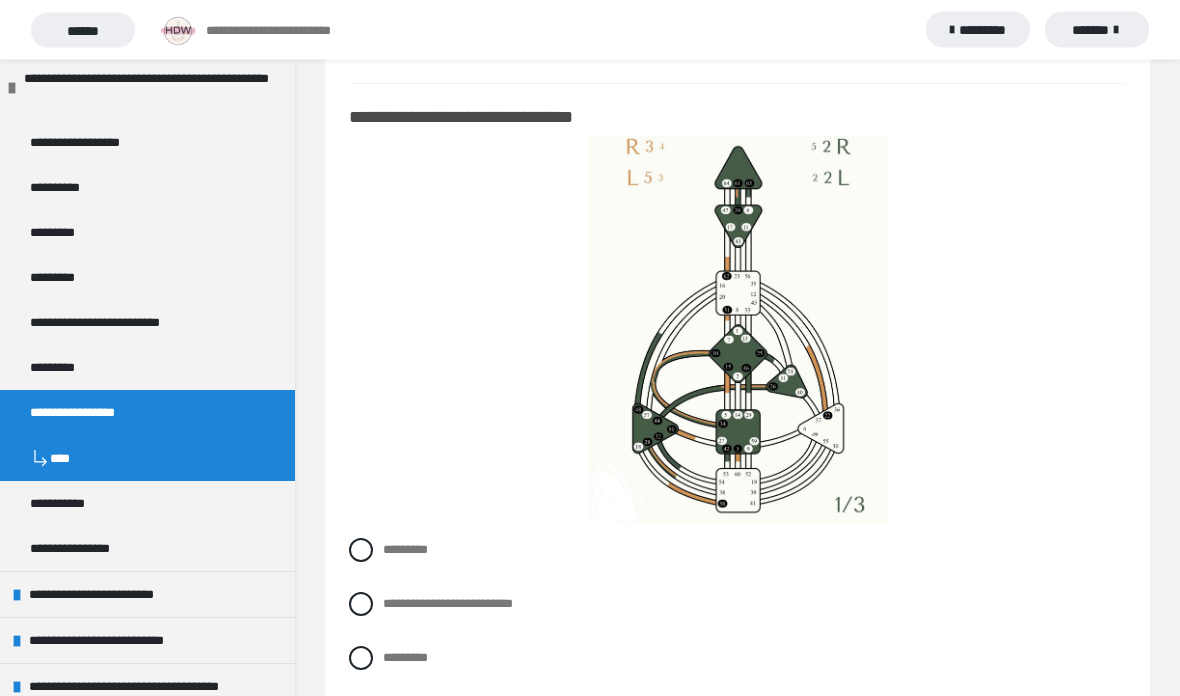 scroll, scrollTop: 806, scrollLeft: 0, axis: vertical 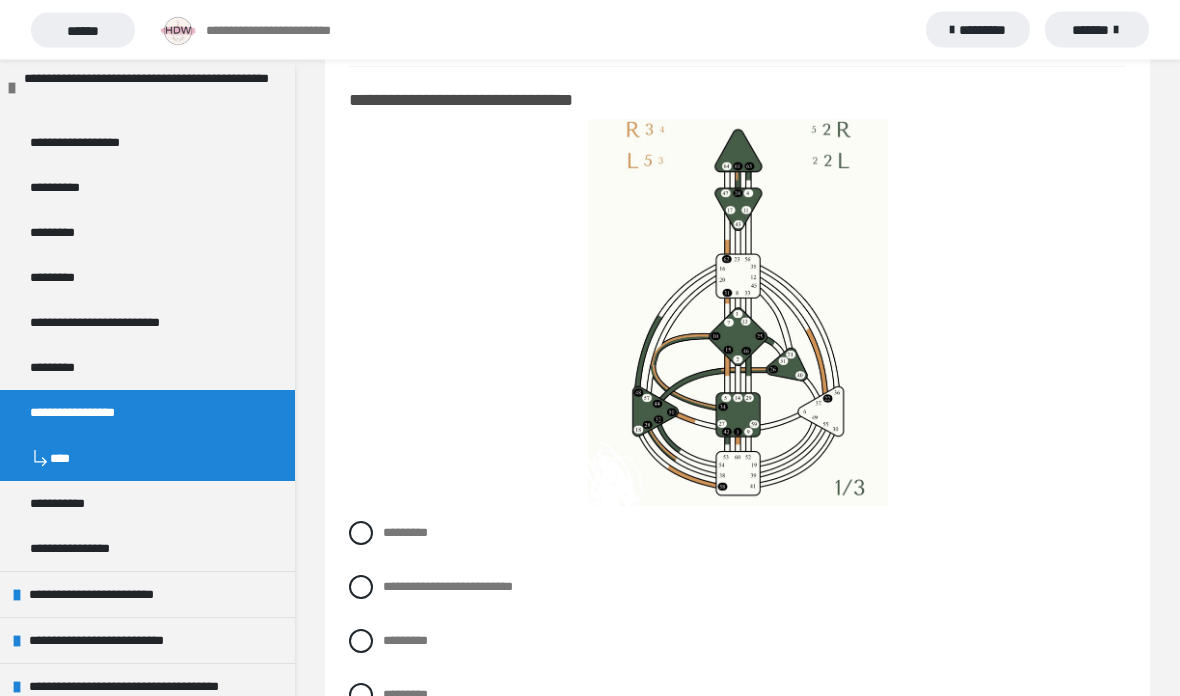 click on "*********" at bounding box center (737, 534) 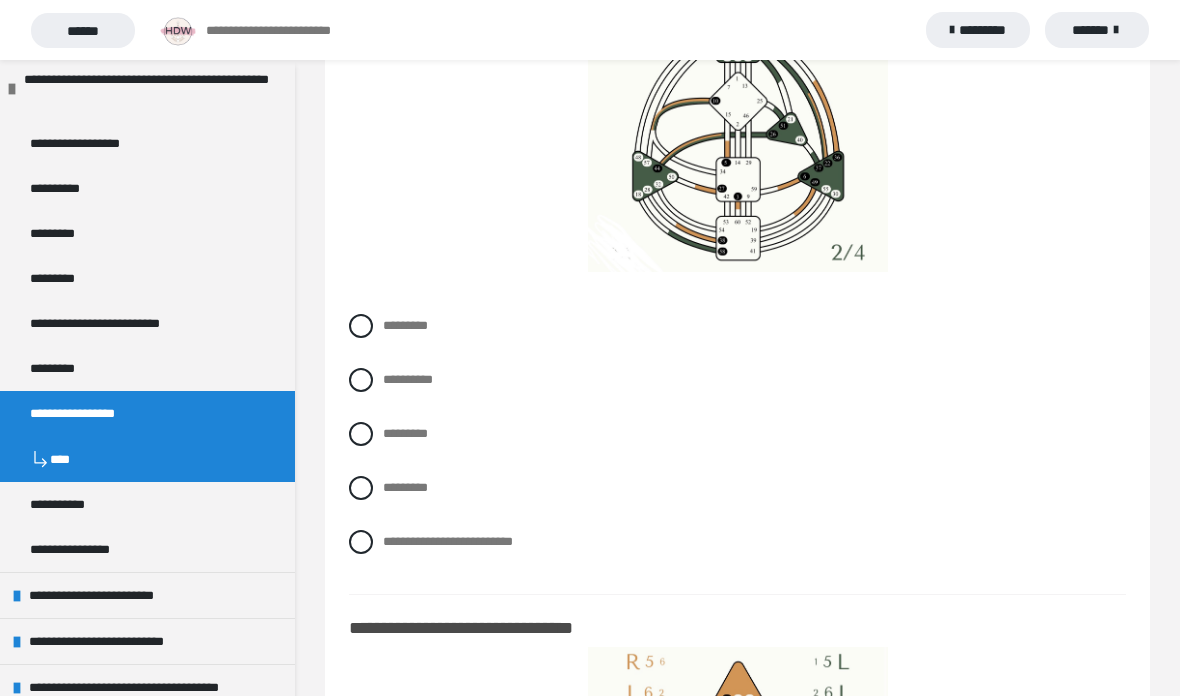 scroll, scrollTop: 1792, scrollLeft: 0, axis: vertical 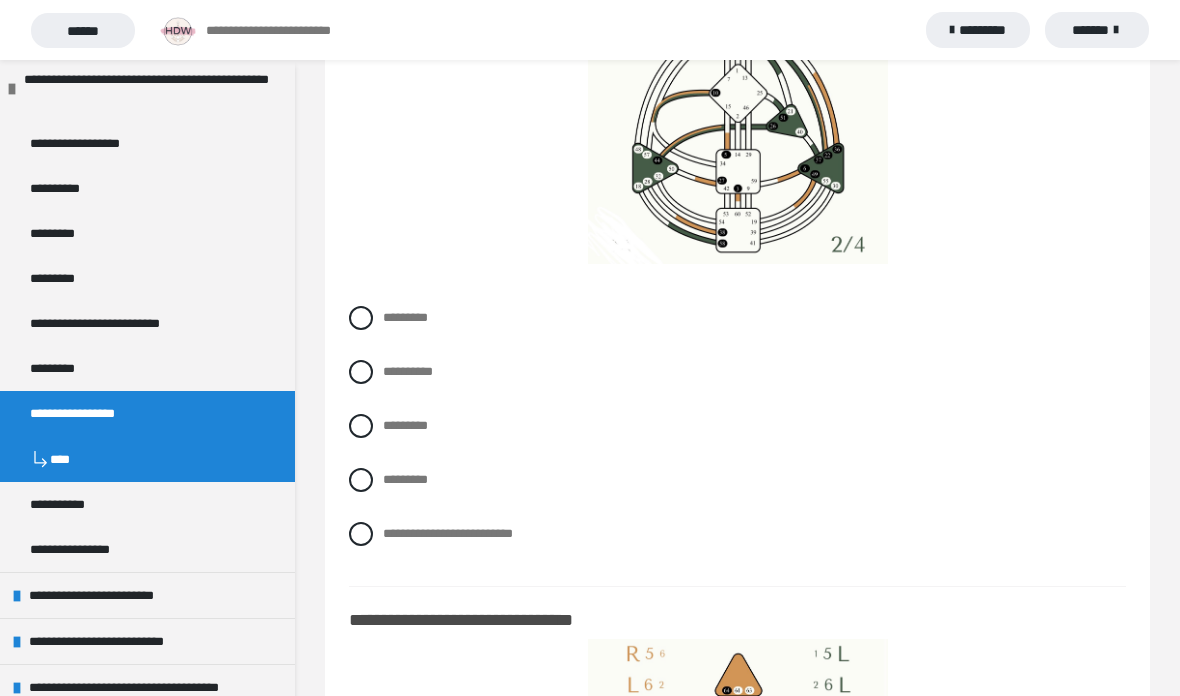 click at bounding box center (361, 372) 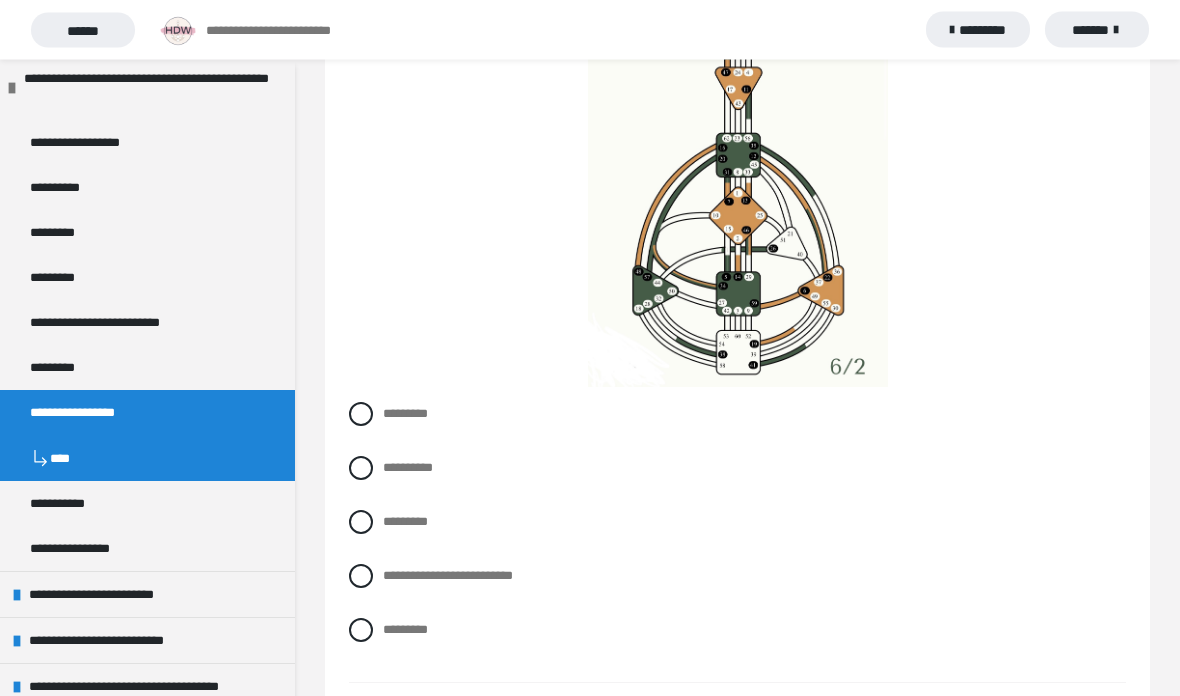 scroll, scrollTop: 2437, scrollLeft: 0, axis: vertical 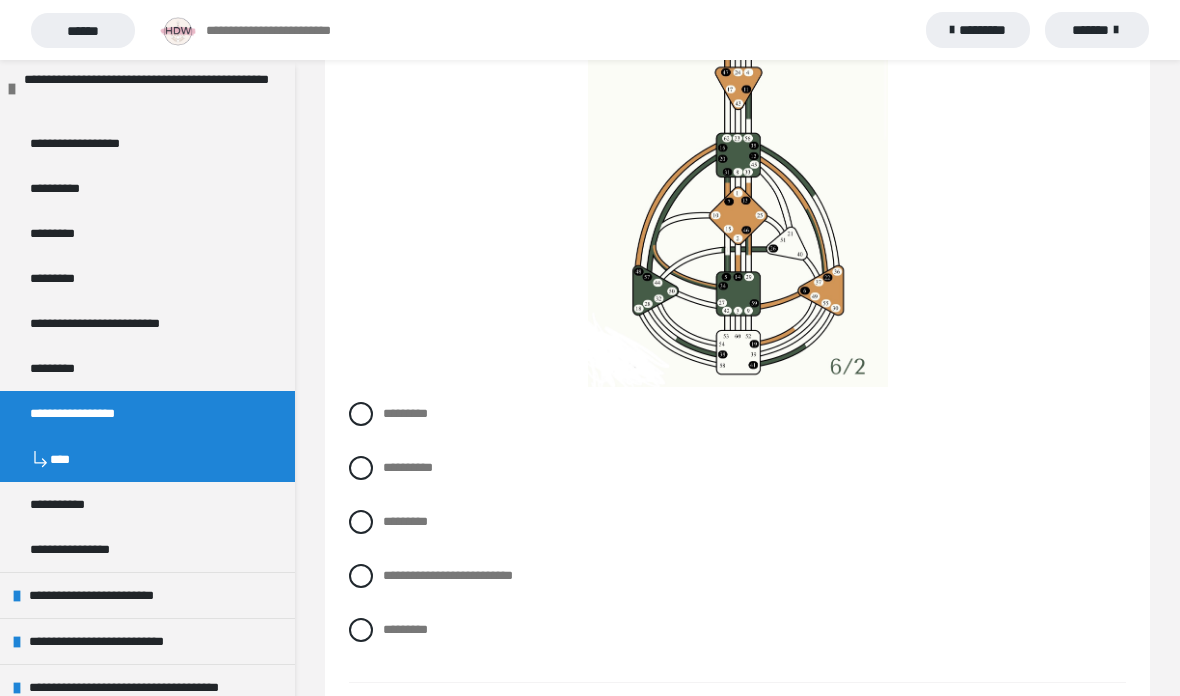 click on "**********" at bounding box center (448, 575) 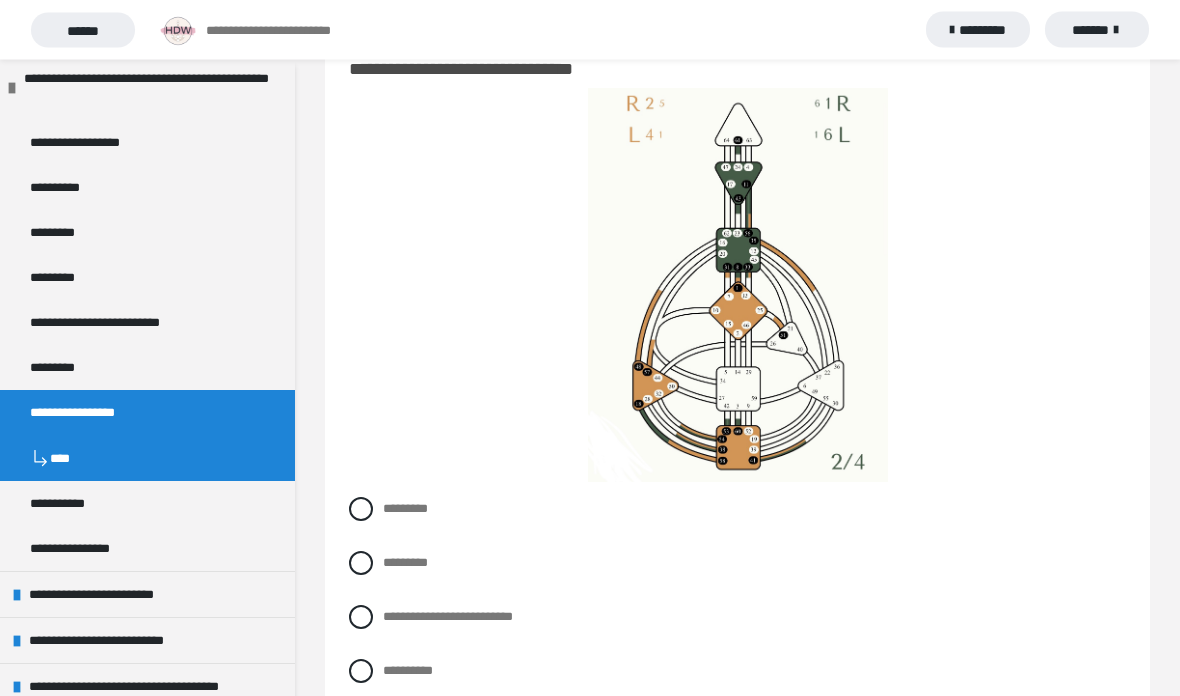 scroll, scrollTop: 3100, scrollLeft: 0, axis: vertical 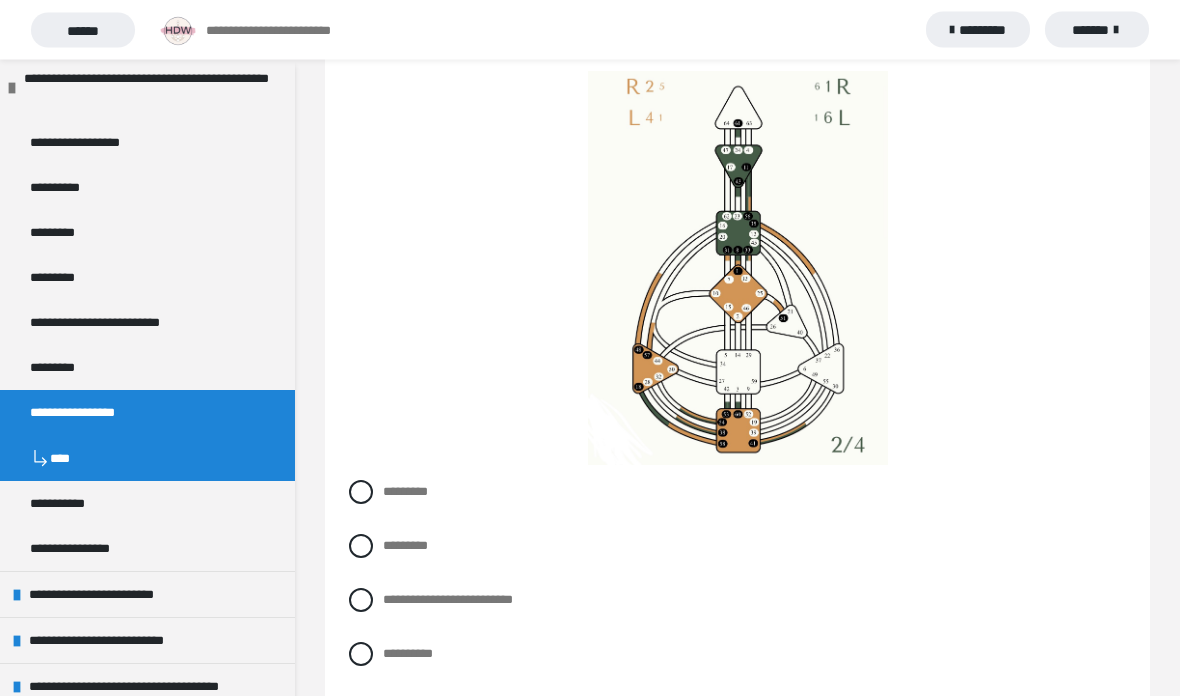 click on "*********" at bounding box center (405, 708) 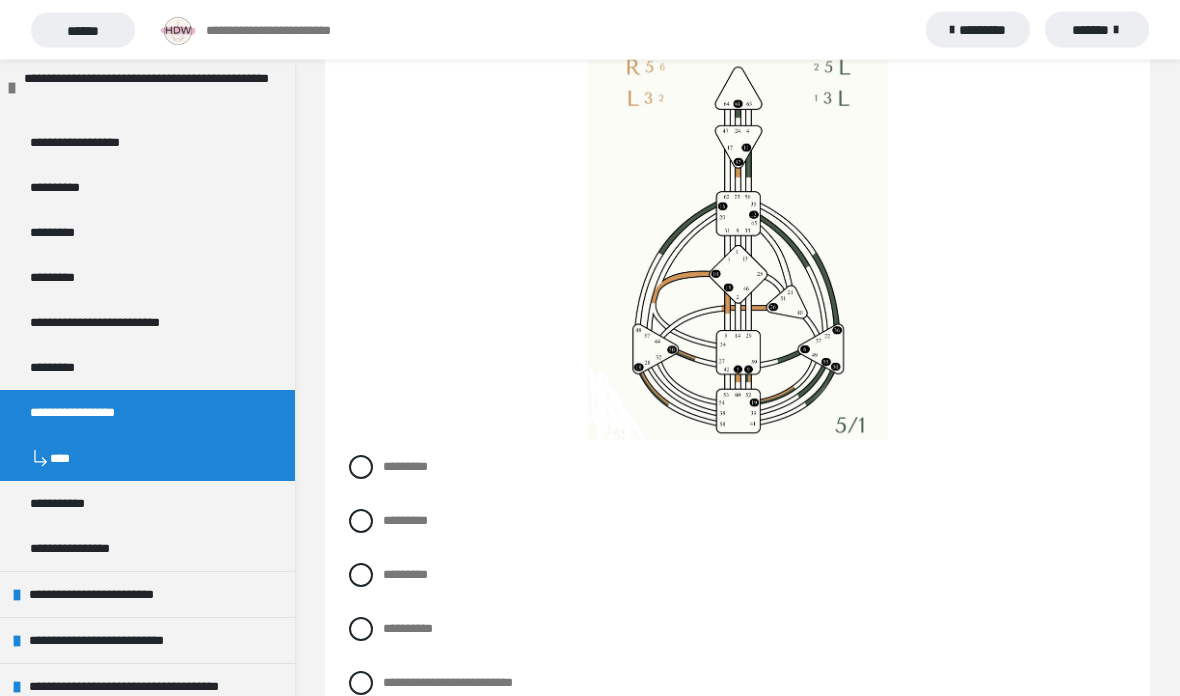 click on "*********" at bounding box center (389, 462) 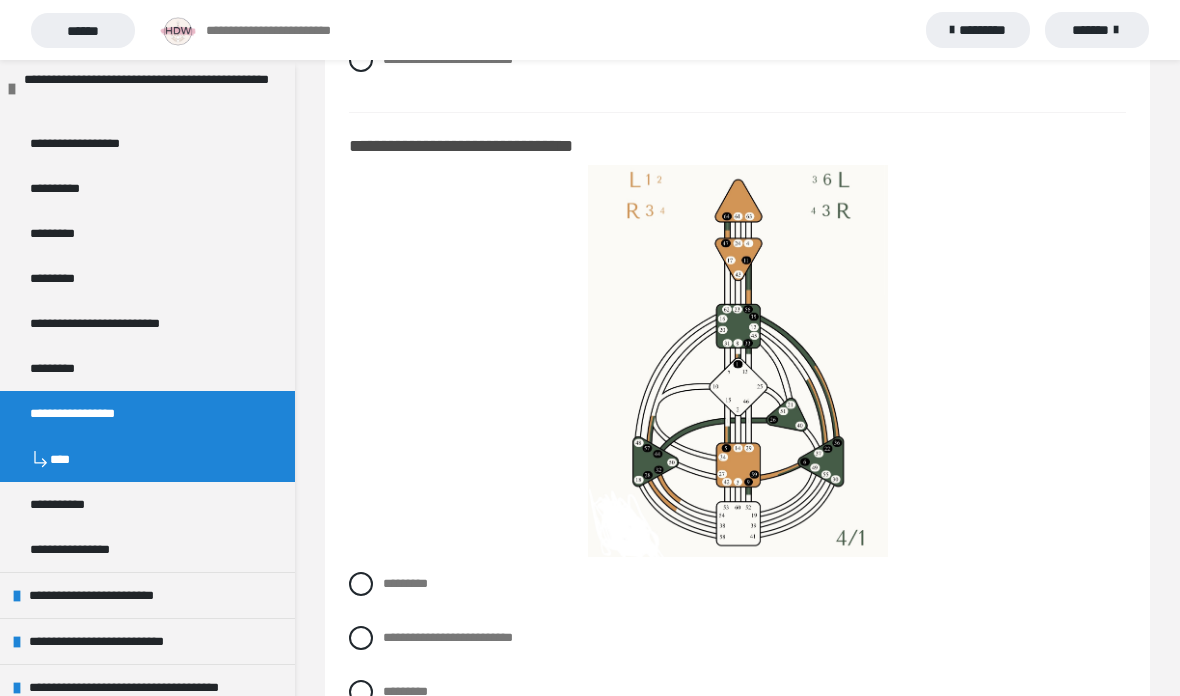 scroll, scrollTop: 4498, scrollLeft: 0, axis: vertical 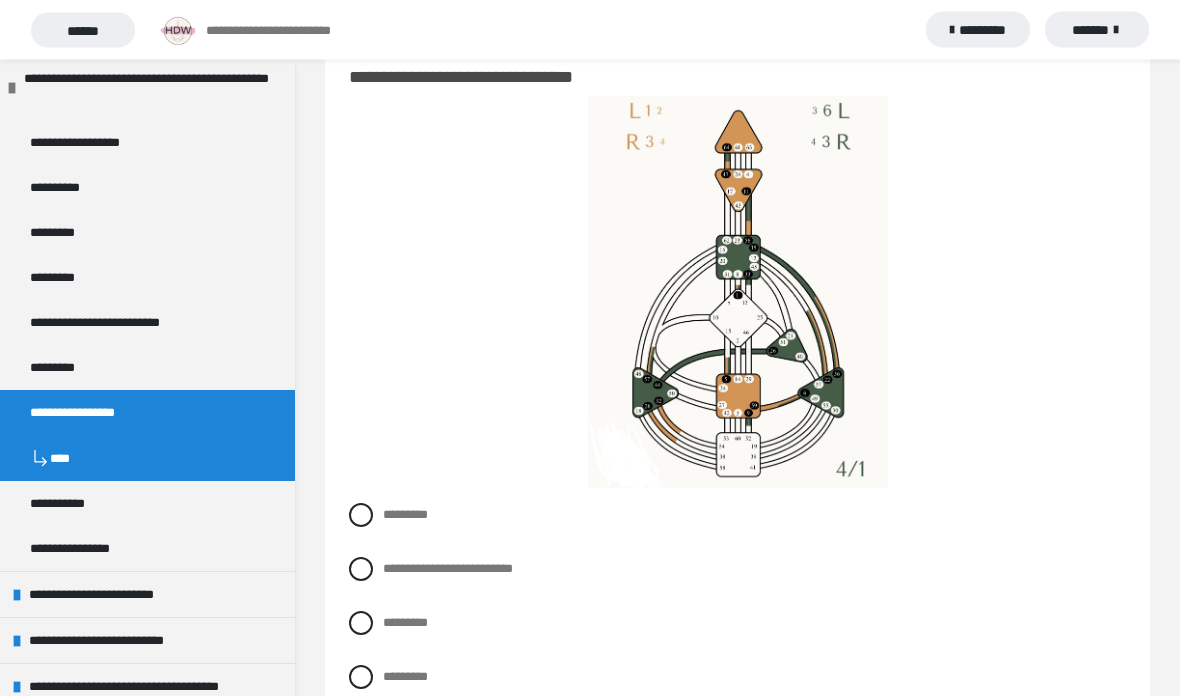 click on "**********" at bounding box center (448, 569) 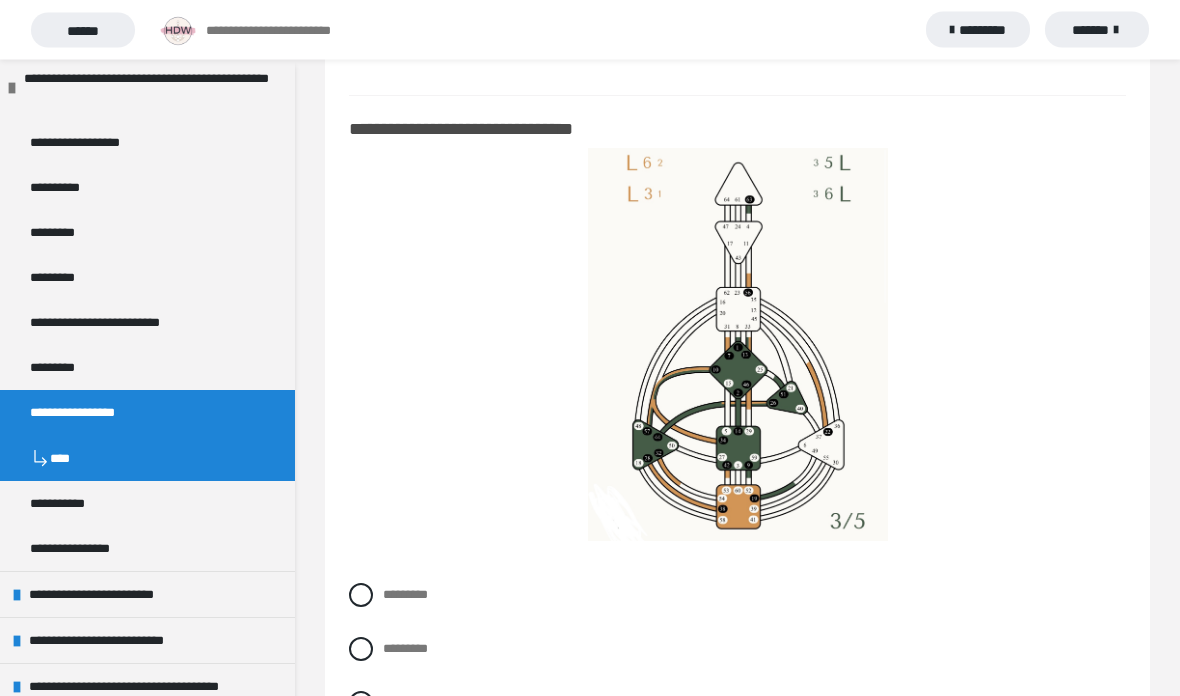 scroll, scrollTop: 5243, scrollLeft: 0, axis: vertical 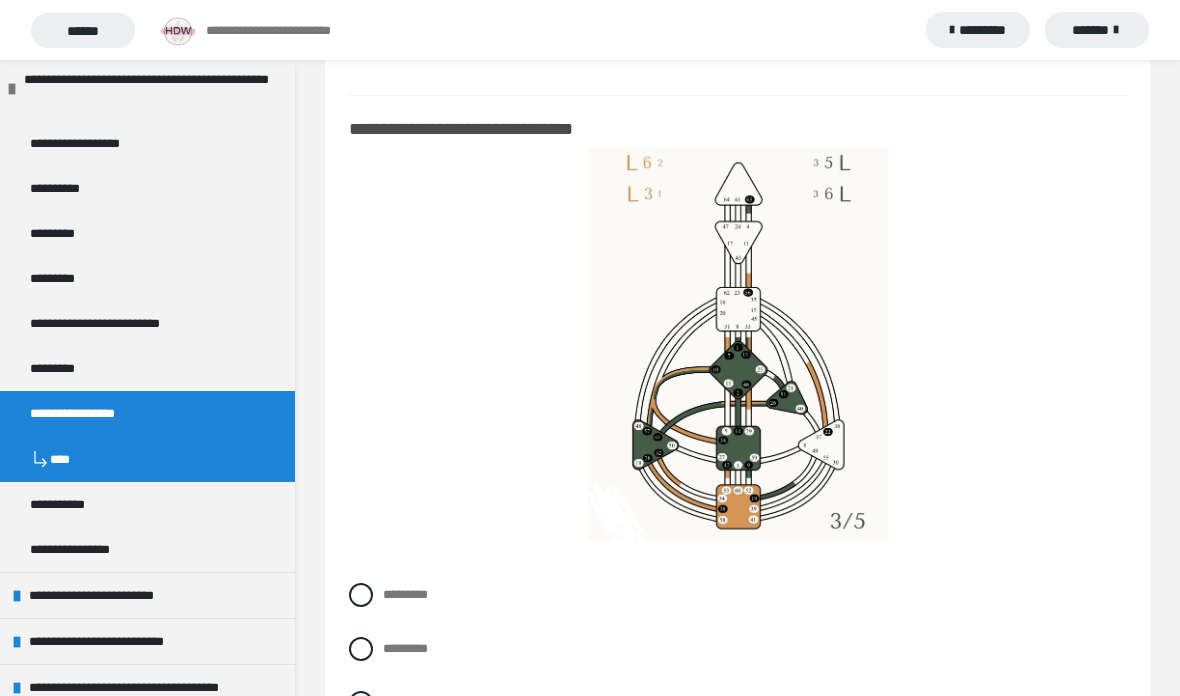 click on "*********" at bounding box center (737, 703) 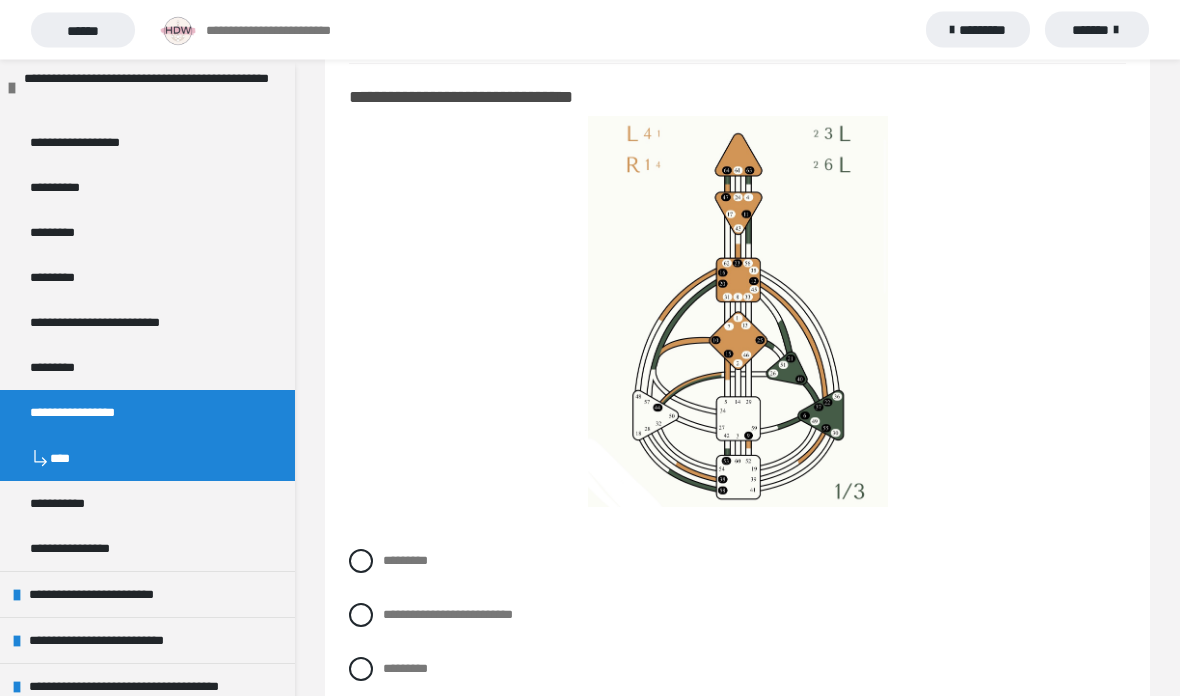 scroll, scrollTop: 6058, scrollLeft: 0, axis: vertical 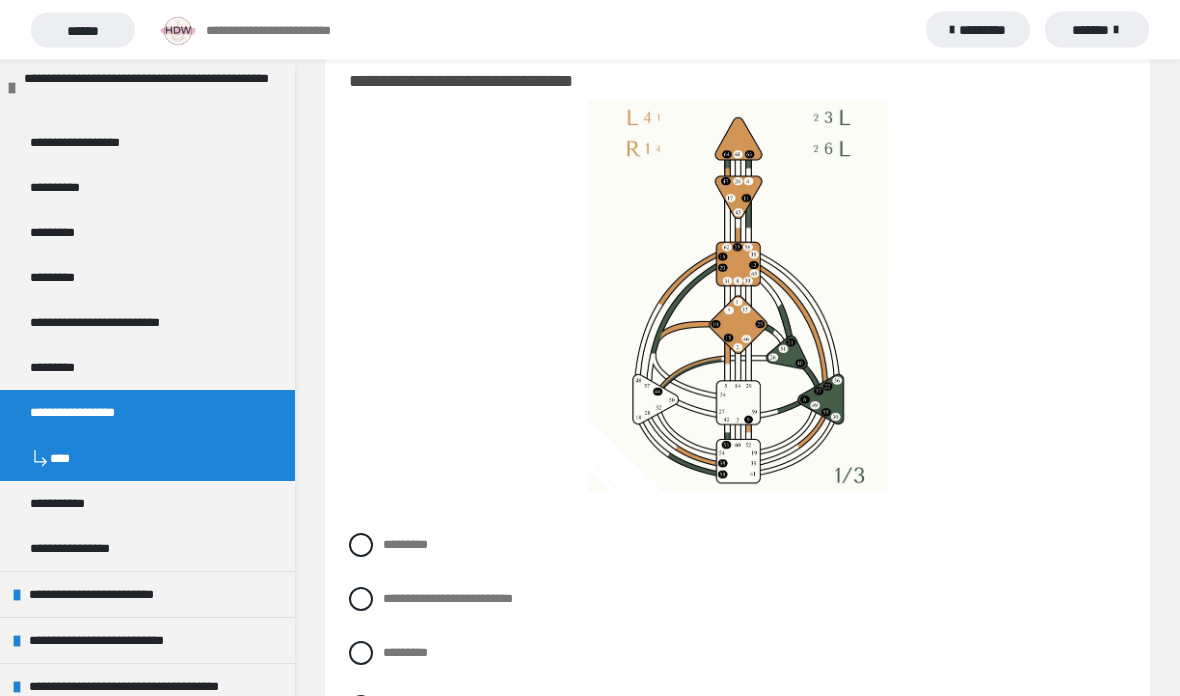 click on "**********" at bounding box center (408, 707) 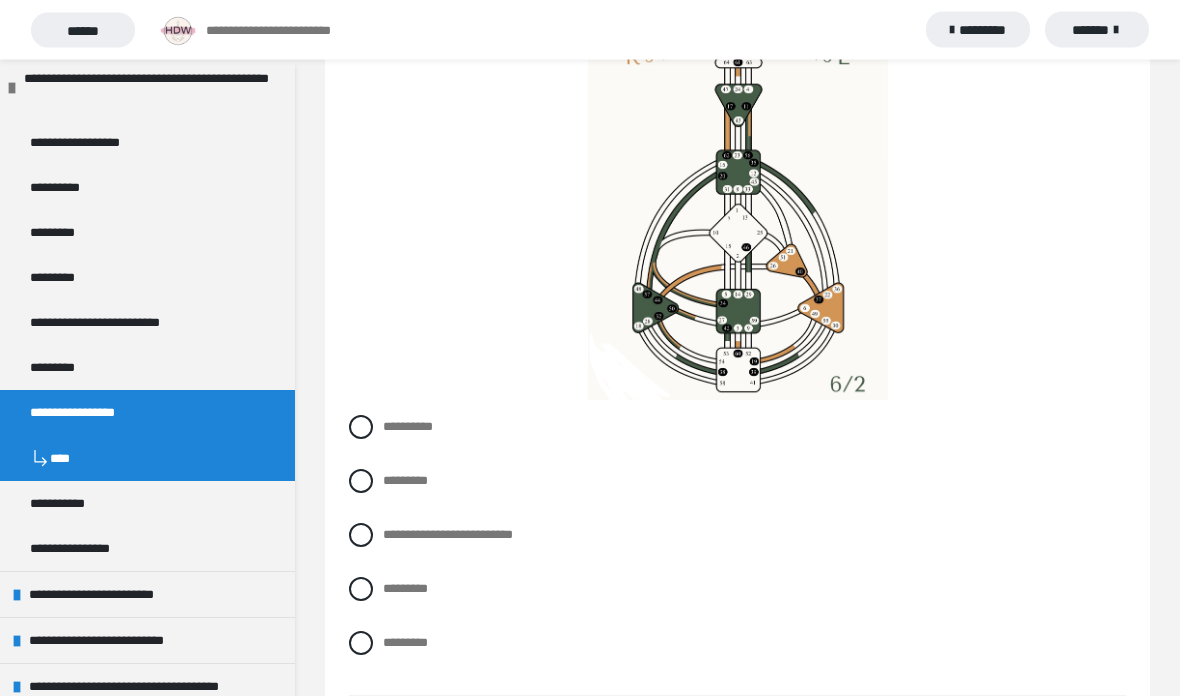 scroll, scrollTop: 6914, scrollLeft: 0, axis: vertical 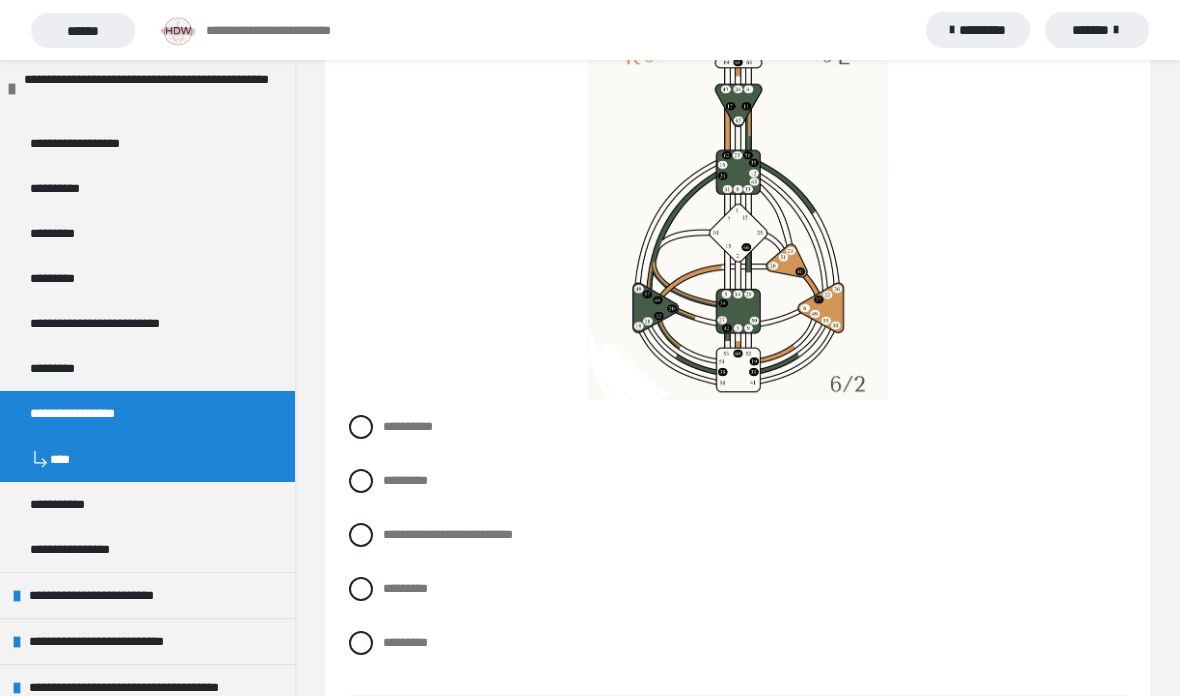 click on "*********" at bounding box center [405, 588] 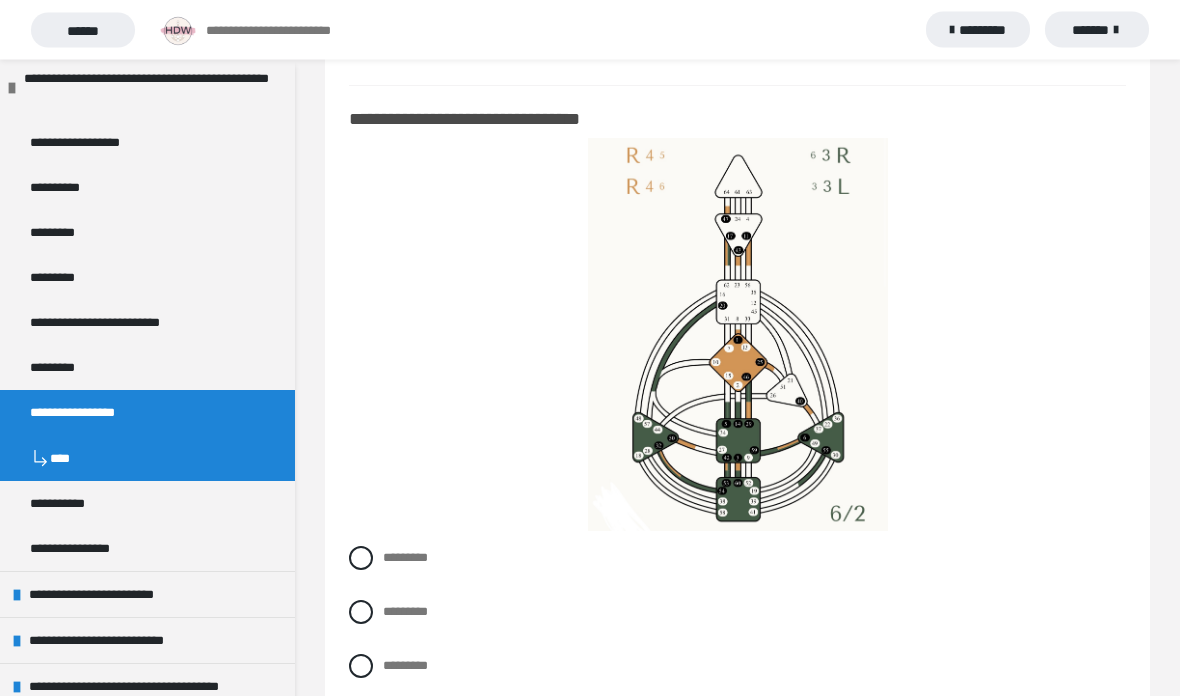 scroll, scrollTop: 7525, scrollLeft: 0, axis: vertical 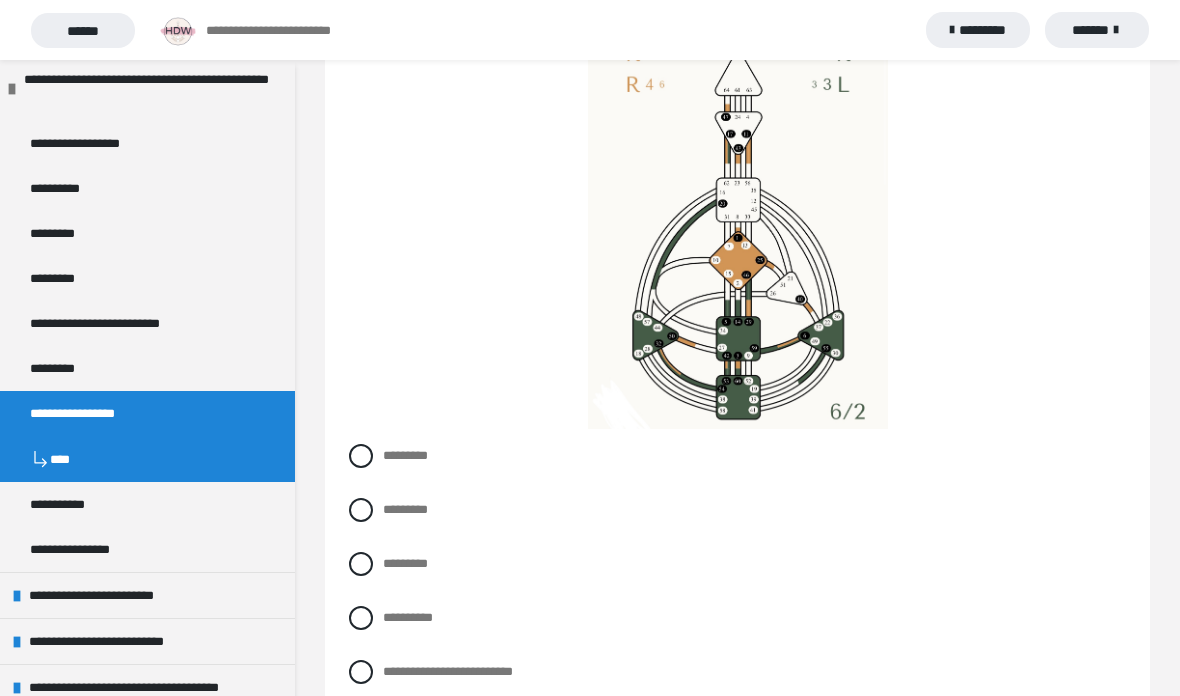 click on "*********" at bounding box center (405, 509) 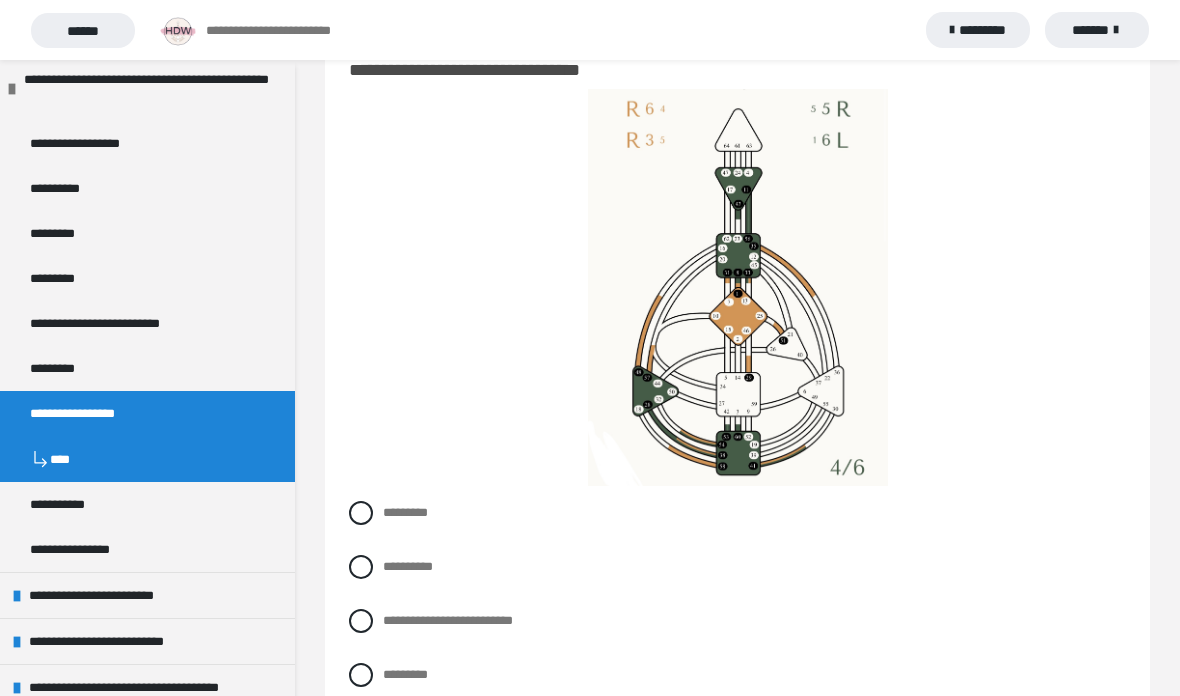 scroll, scrollTop: 8318, scrollLeft: 0, axis: vertical 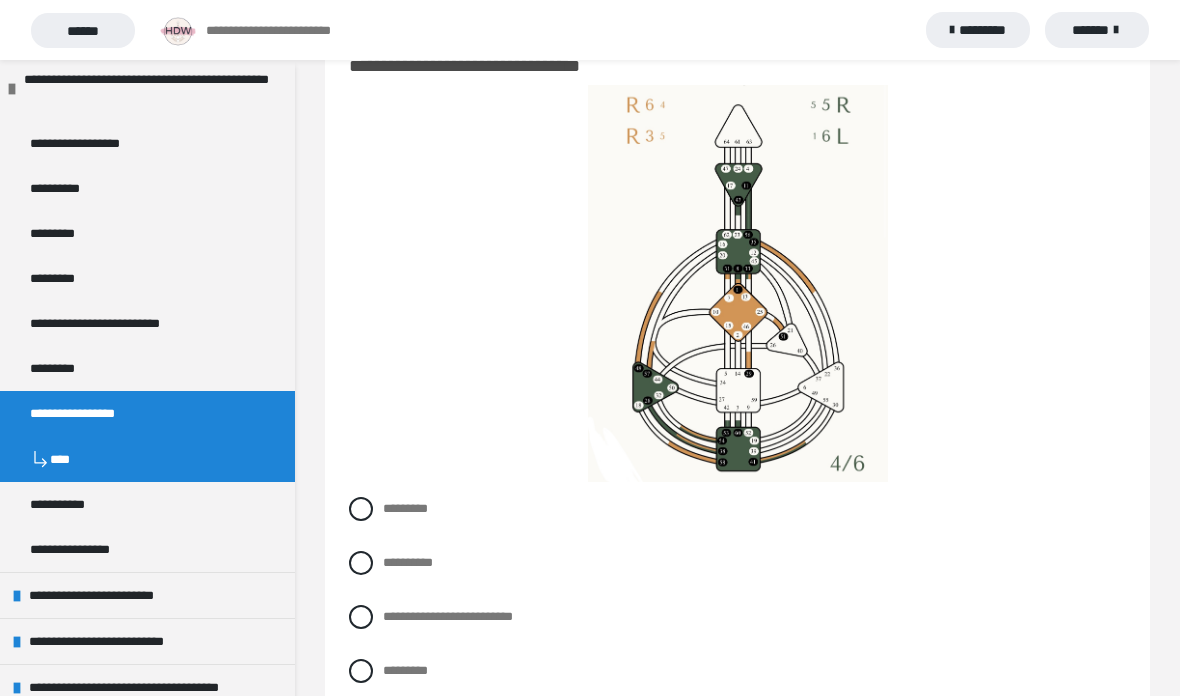 click on "*********" at bounding box center (405, 724) 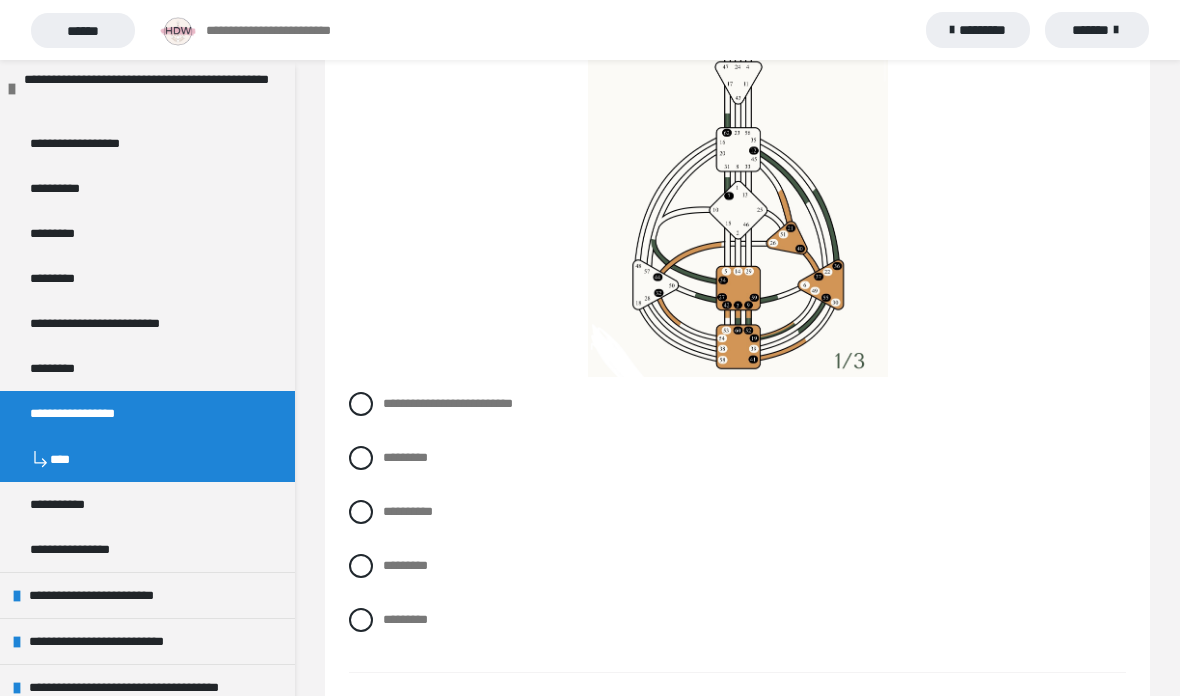 scroll, scrollTop: 9162, scrollLeft: 0, axis: vertical 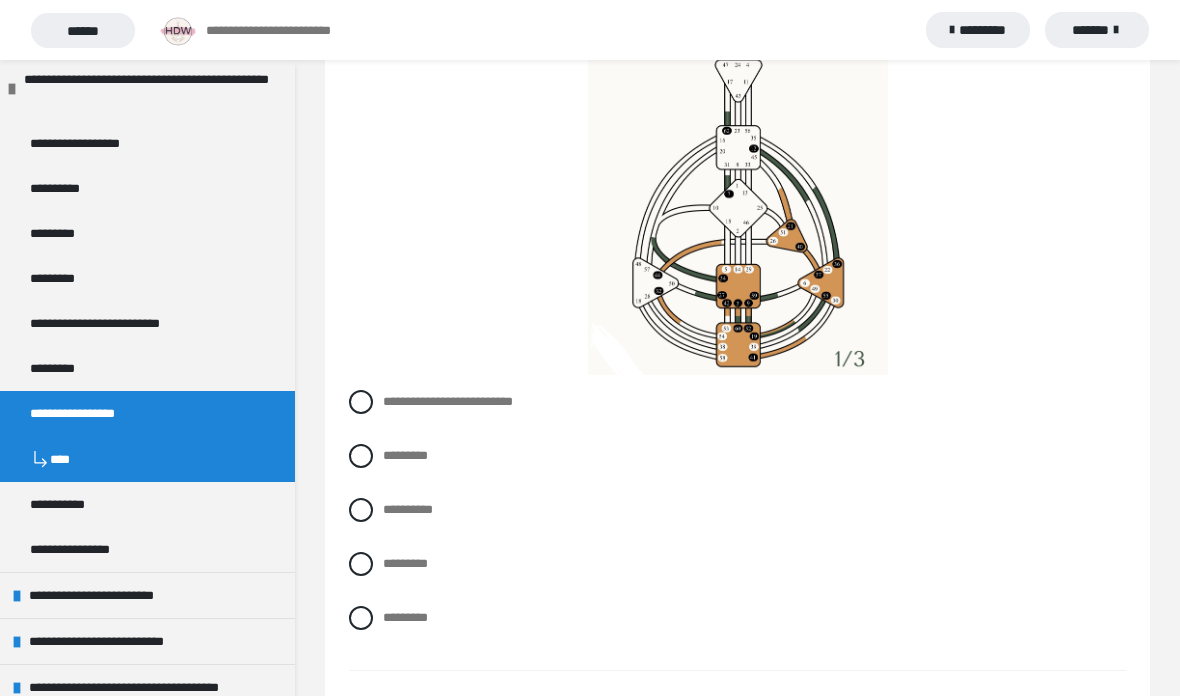 click on "*********" at bounding box center (405, 563) 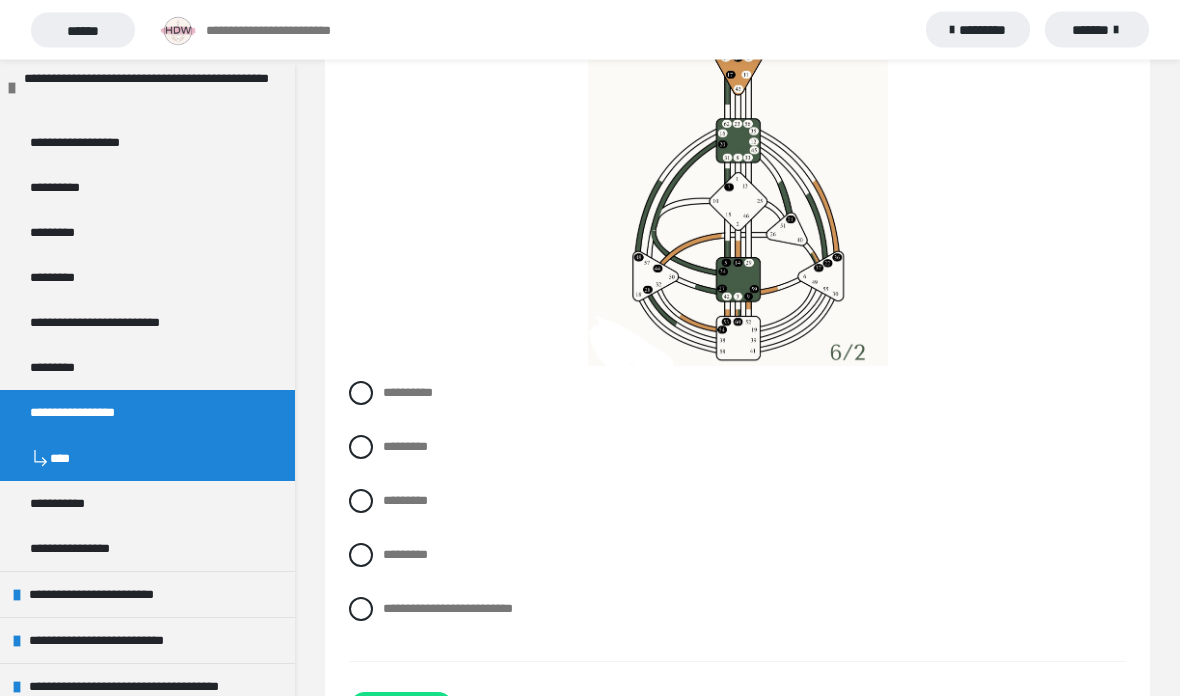 scroll, scrollTop: 9901, scrollLeft: 0, axis: vertical 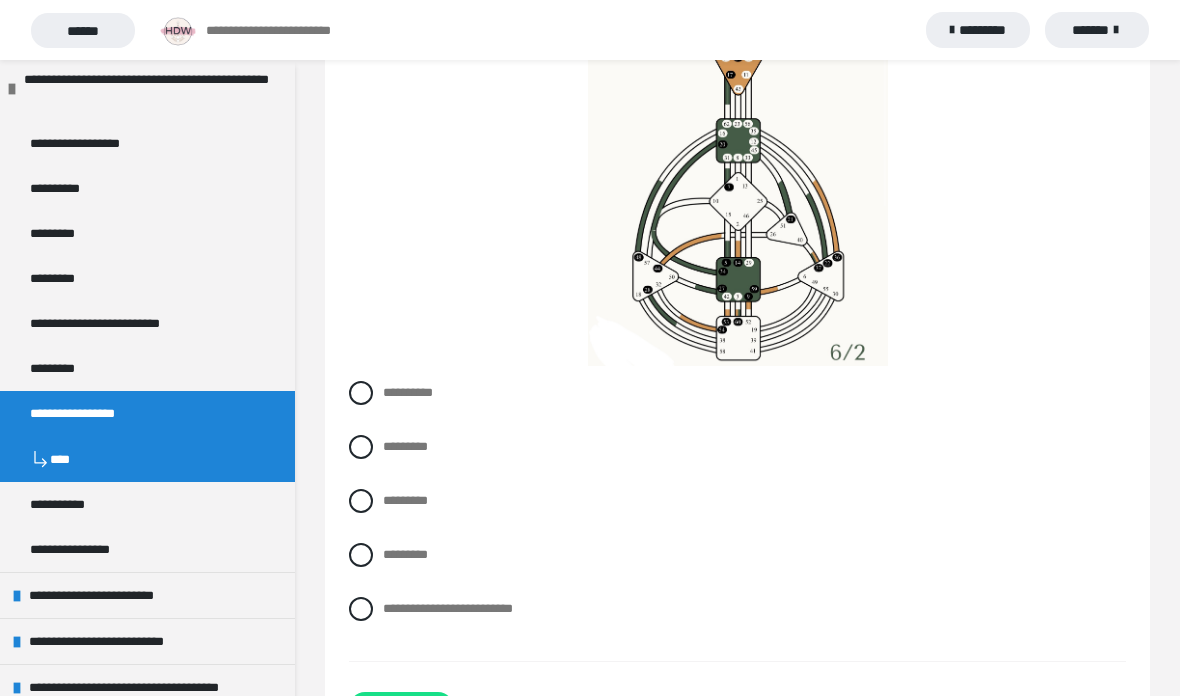 click on "**********" at bounding box center (448, 608) 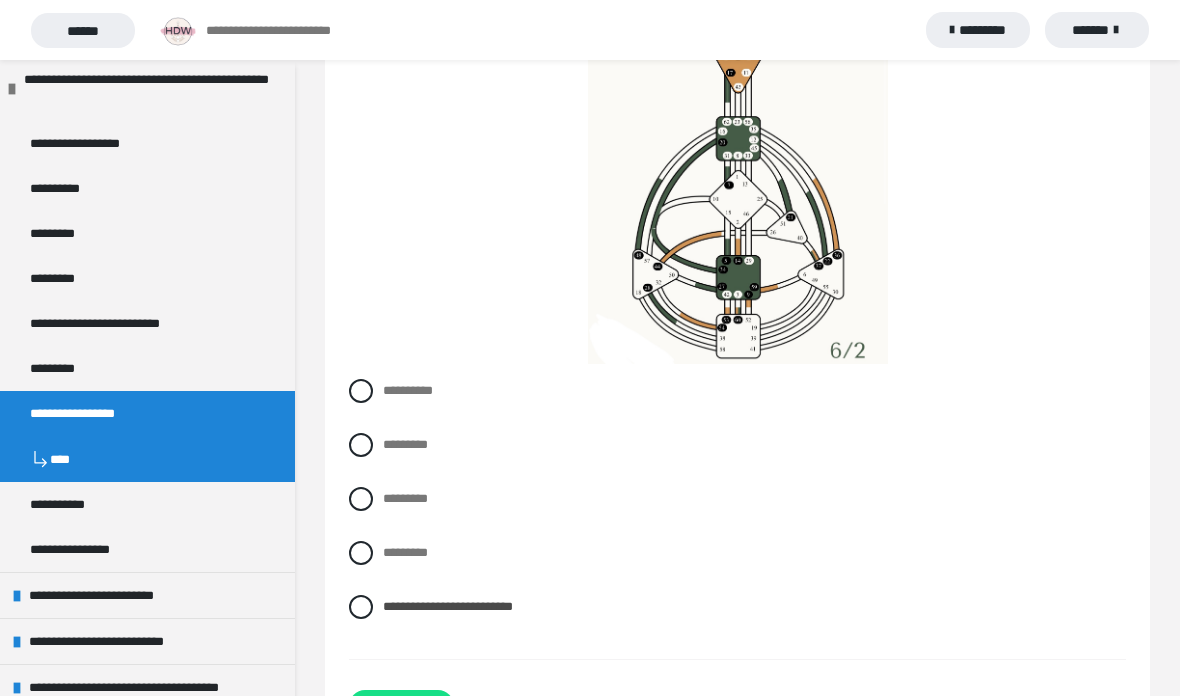scroll, scrollTop: 9983, scrollLeft: 0, axis: vertical 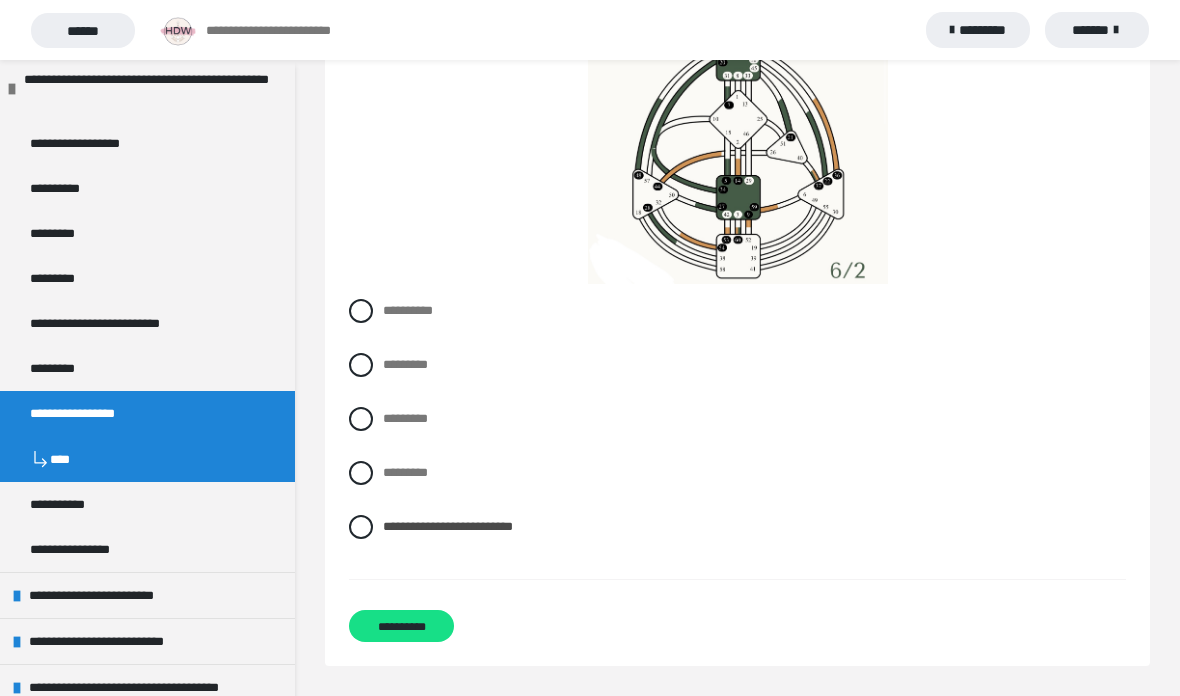 click on "**********" at bounding box center [401, 626] 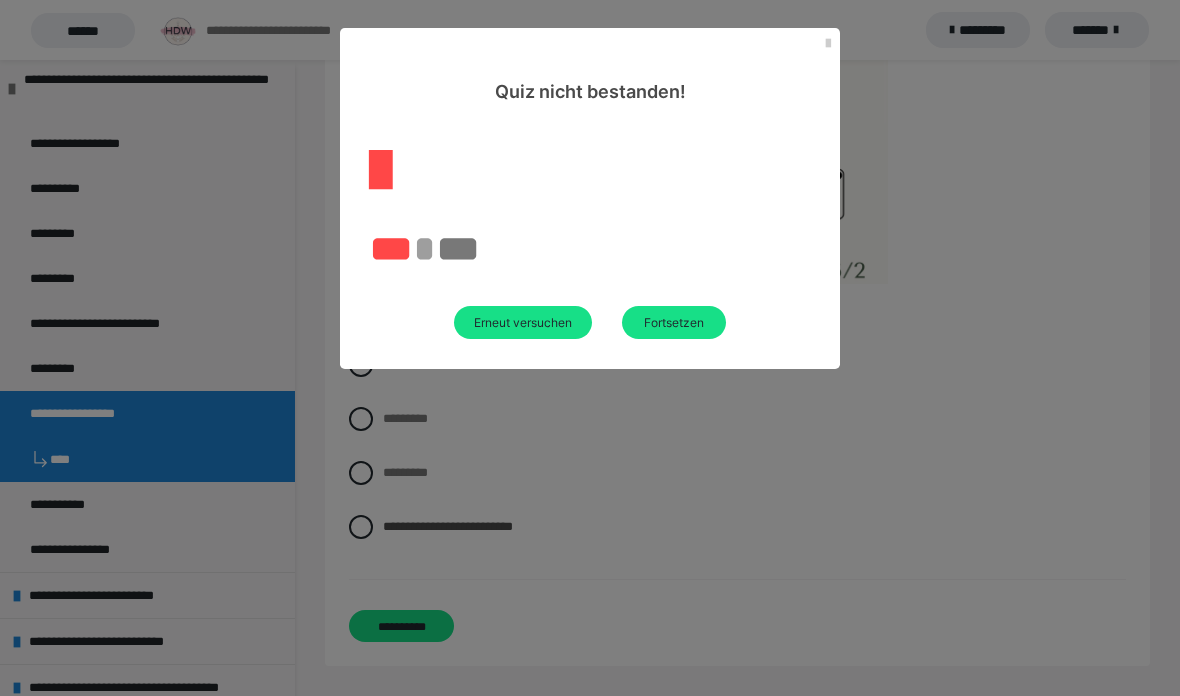 scroll, scrollTop: 140, scrollLeft: 0, axis: vertical 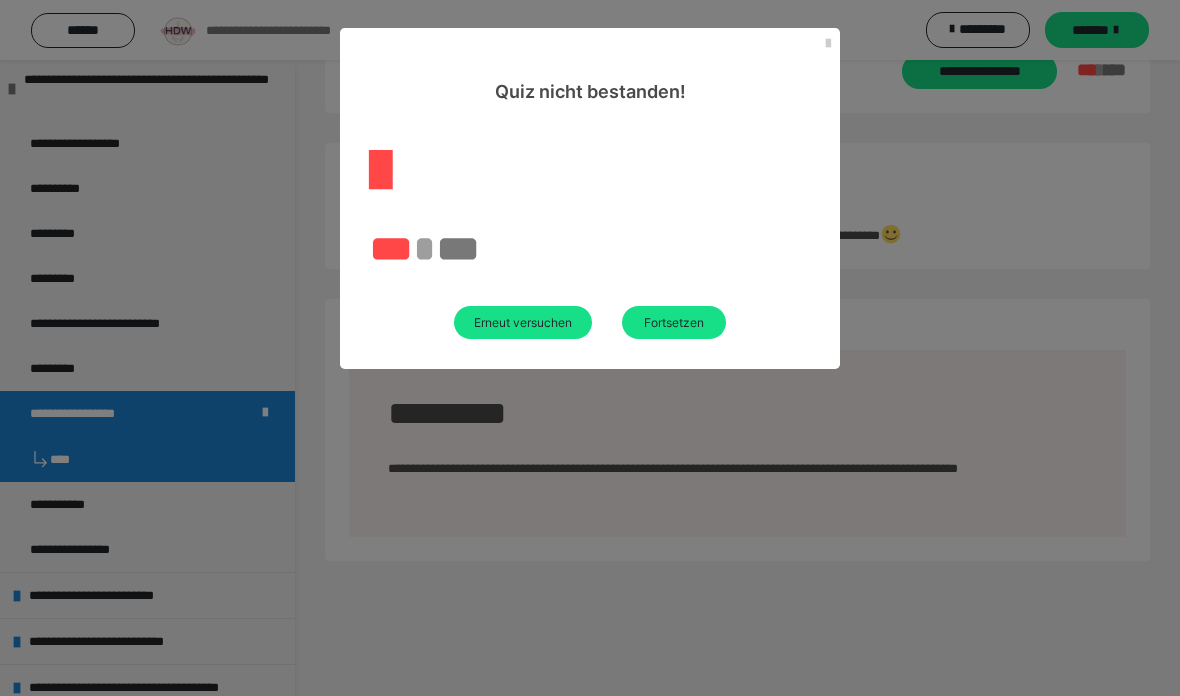 click on "Erneut versuchen" at bounding box center [523, 322] 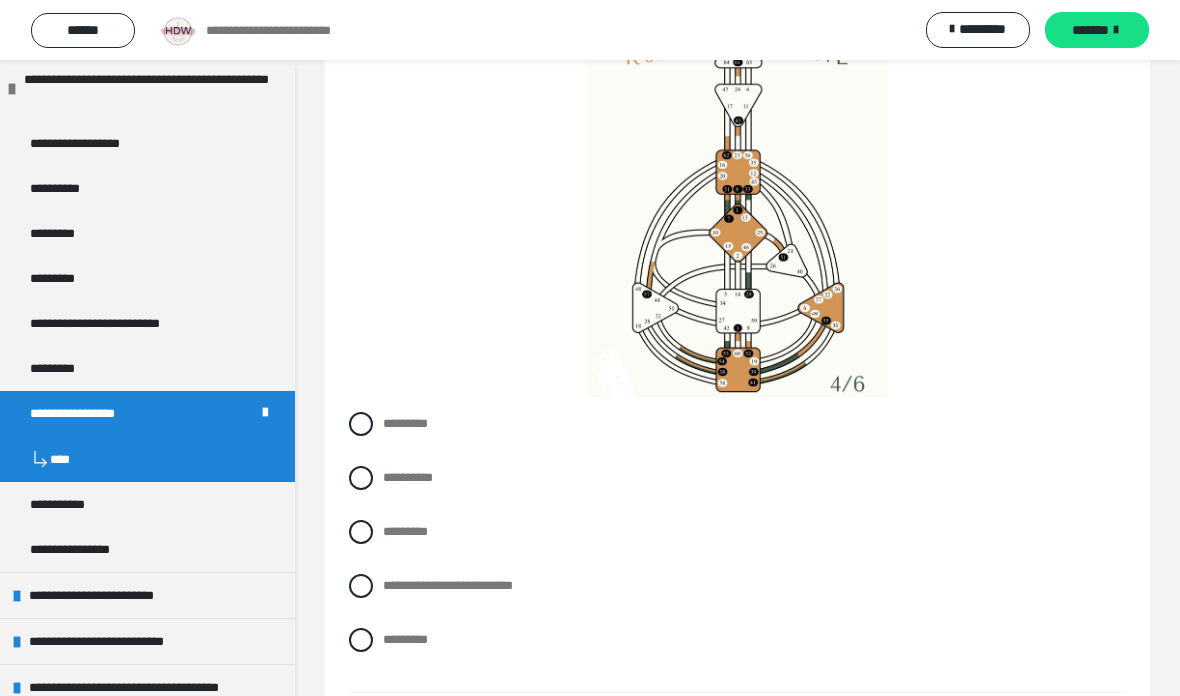 scroll, scrollTop: 193, scrollLeft: 0, axis: vertical 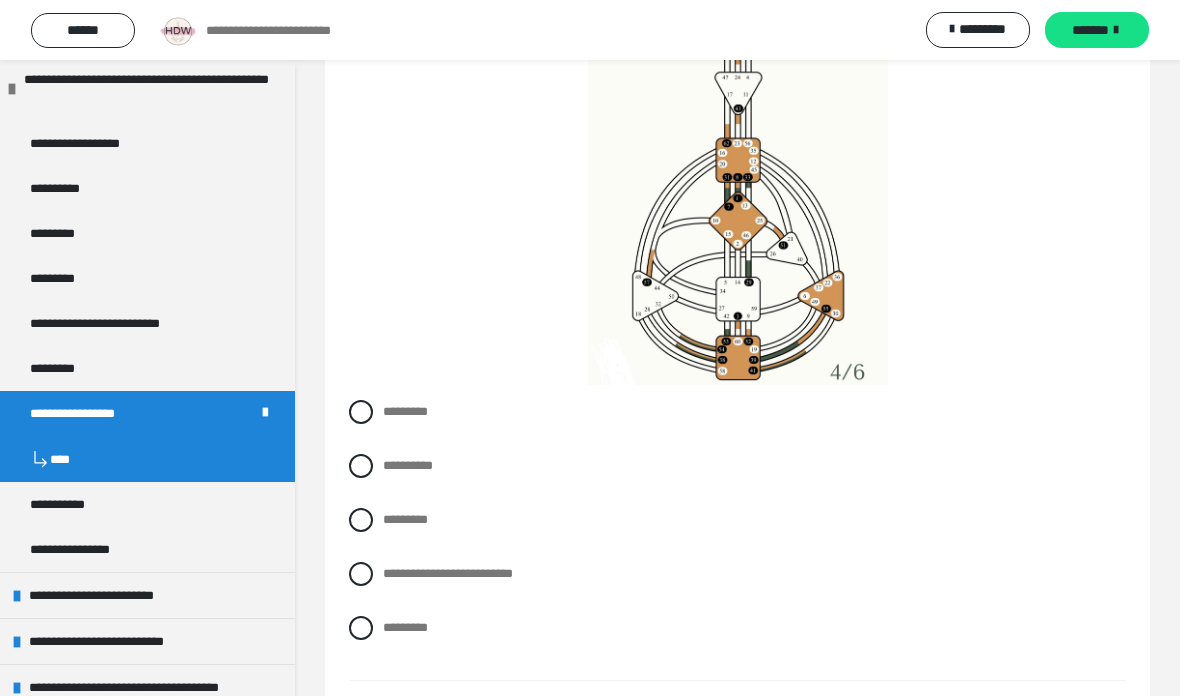 click on "*********" at bounding box center [389, 514] 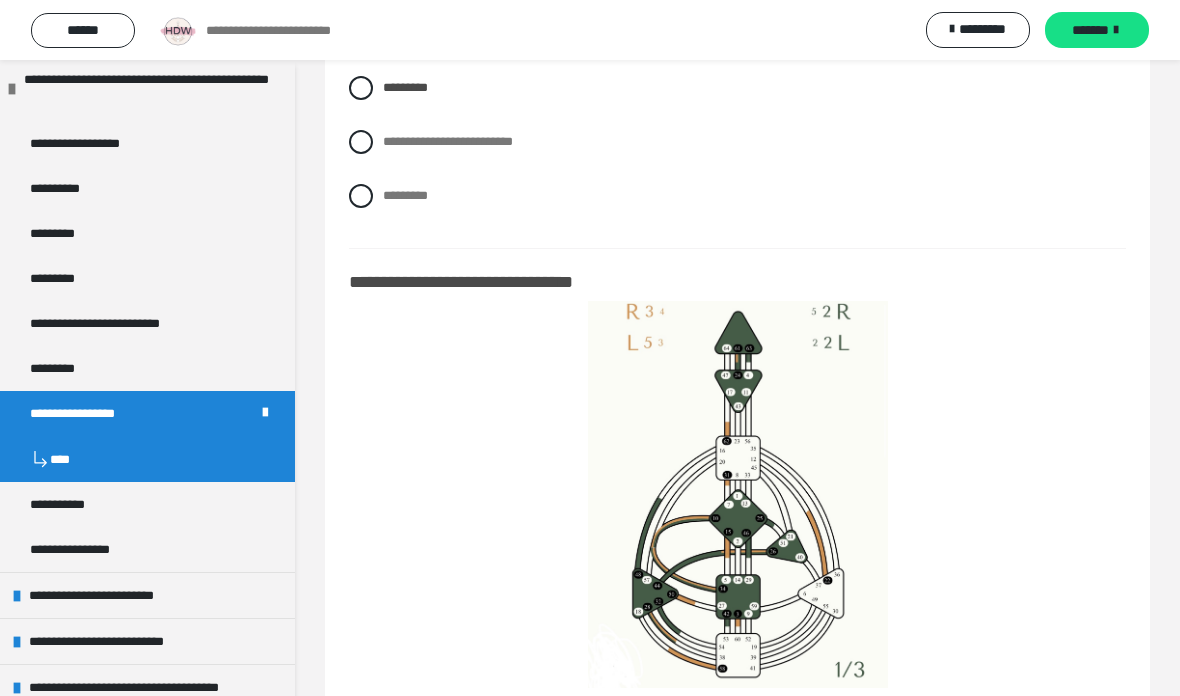 scroll, scrollTop: 645, scrollLeft: 0, axis: vertical 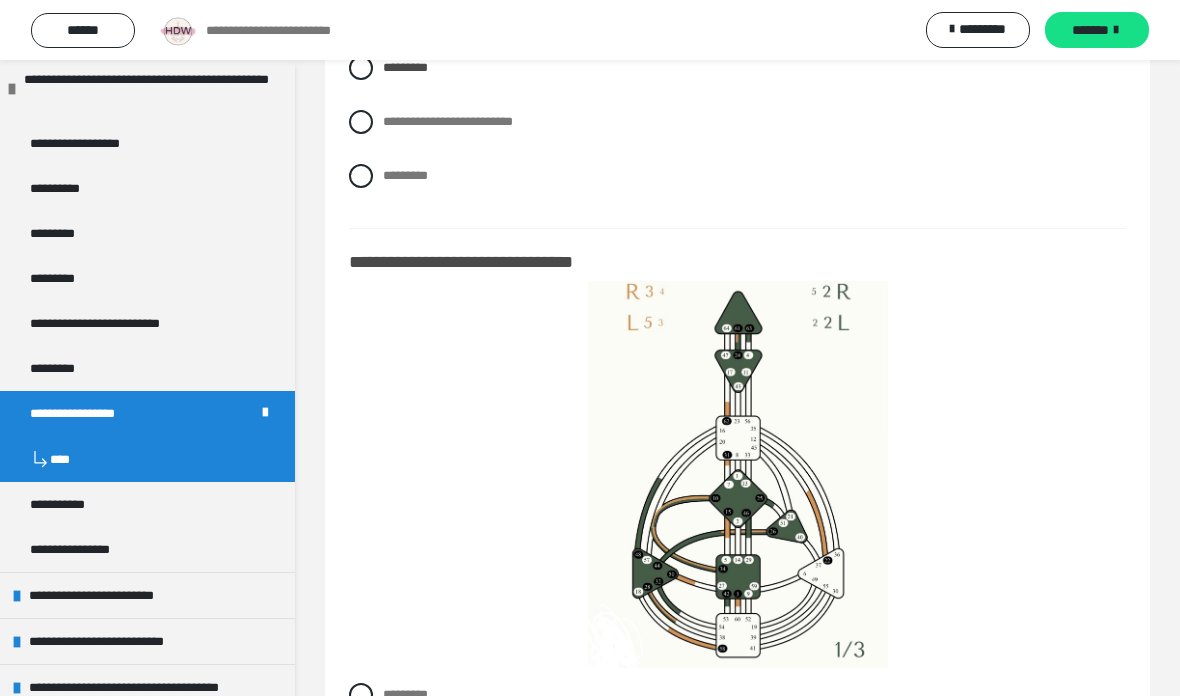 click on "*********" at bounding box center (405, 694) 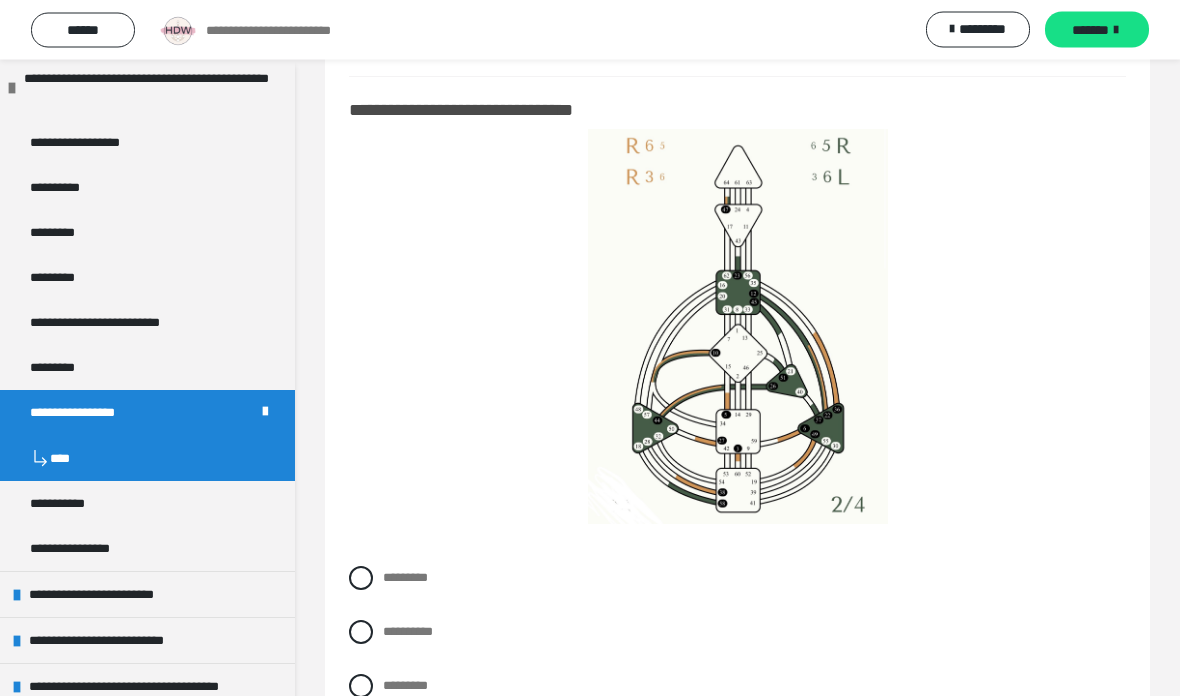 scroll, scrollTop: 1540, scrollLeft: 0, axis: vertical 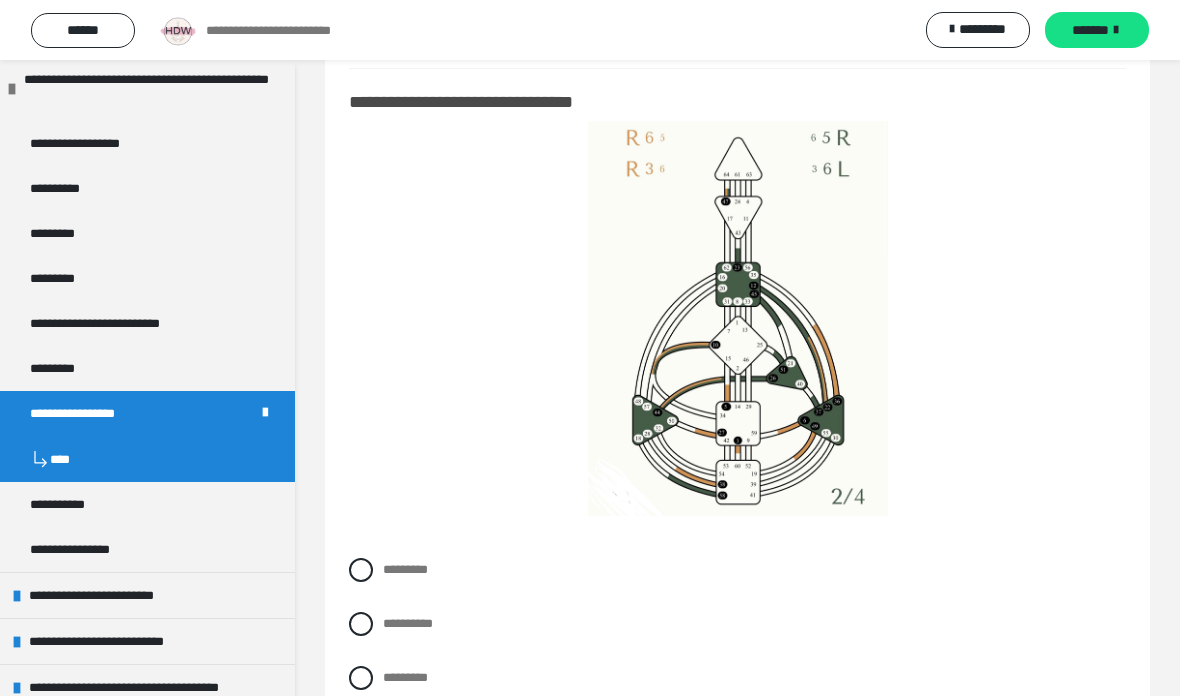 click on "**********" at bounding box center [408, 623] 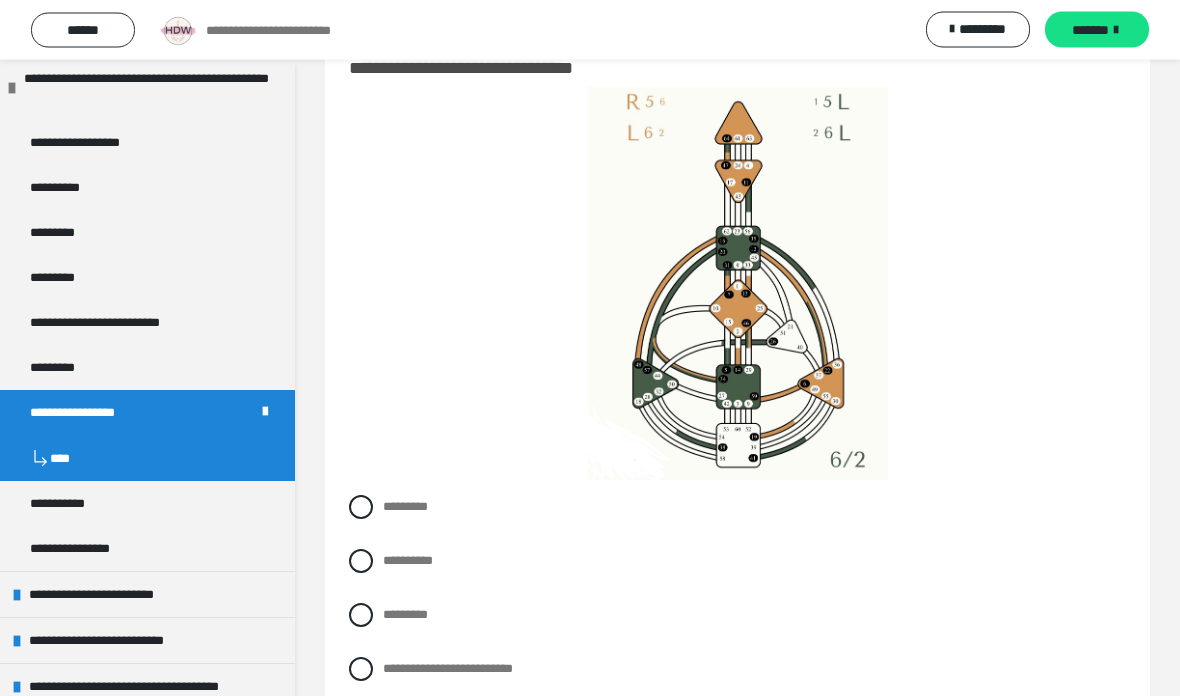 scroll, scrollTop: 2344, scrollLeft: 0, axis: vertical 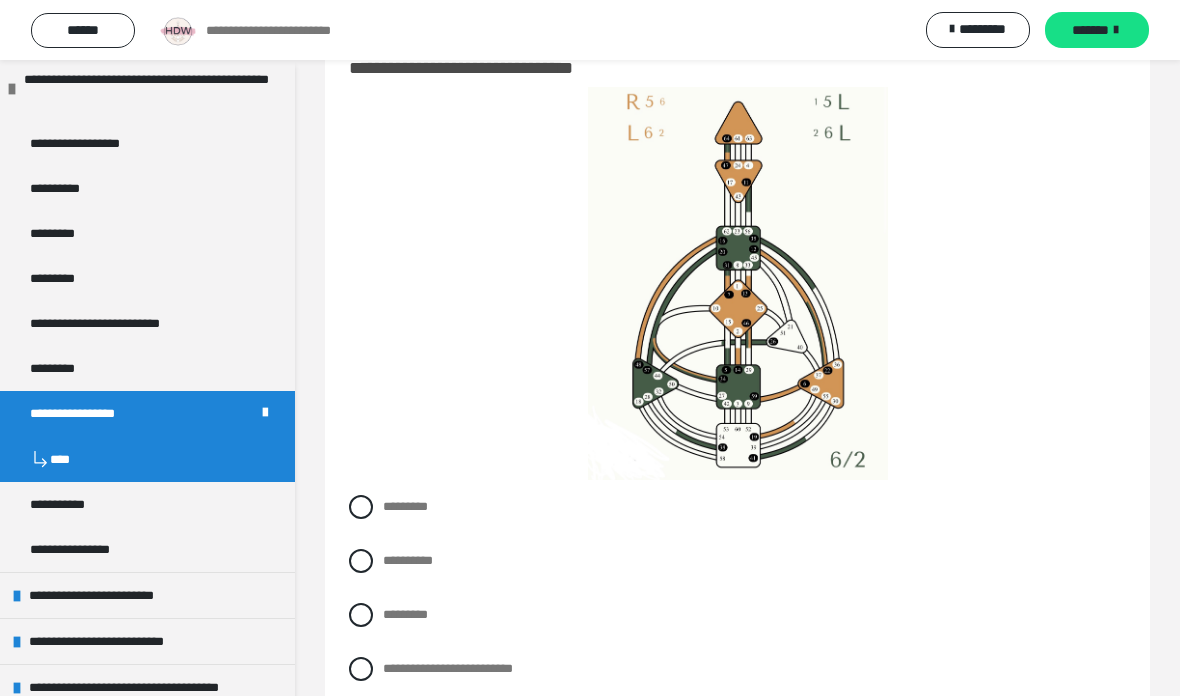 click on "**********" at bounding box center [448, 668] 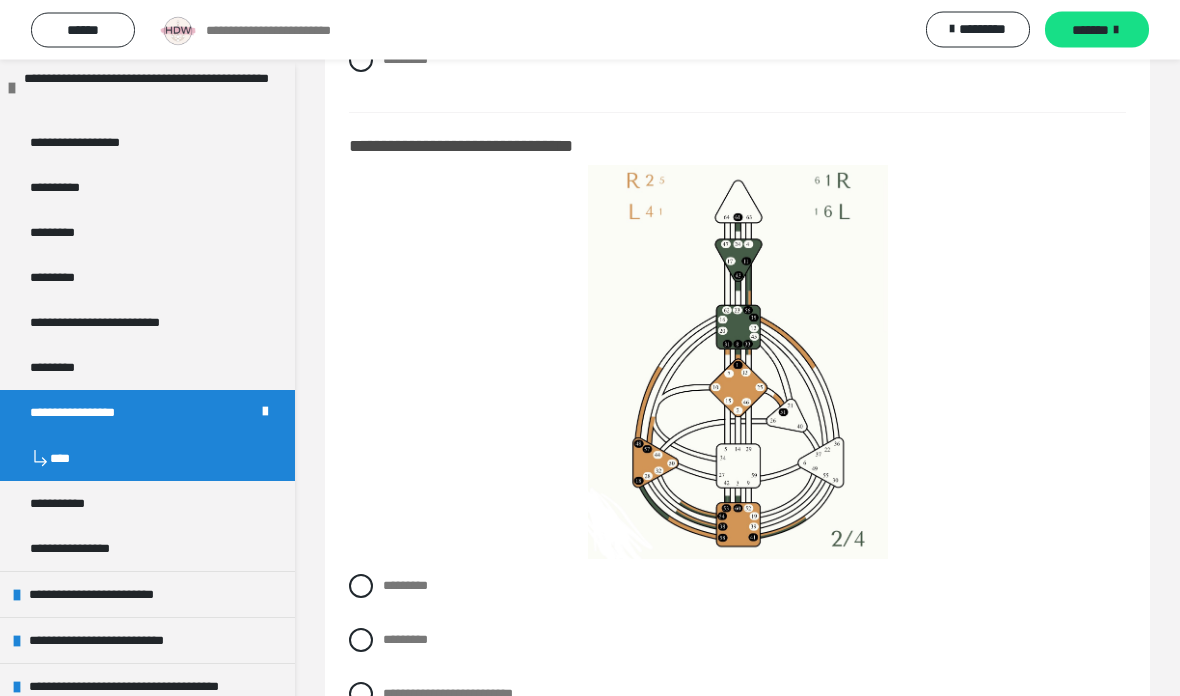 scroll, scrollTop: 3012, scrollLeft: 0, axis: vertical 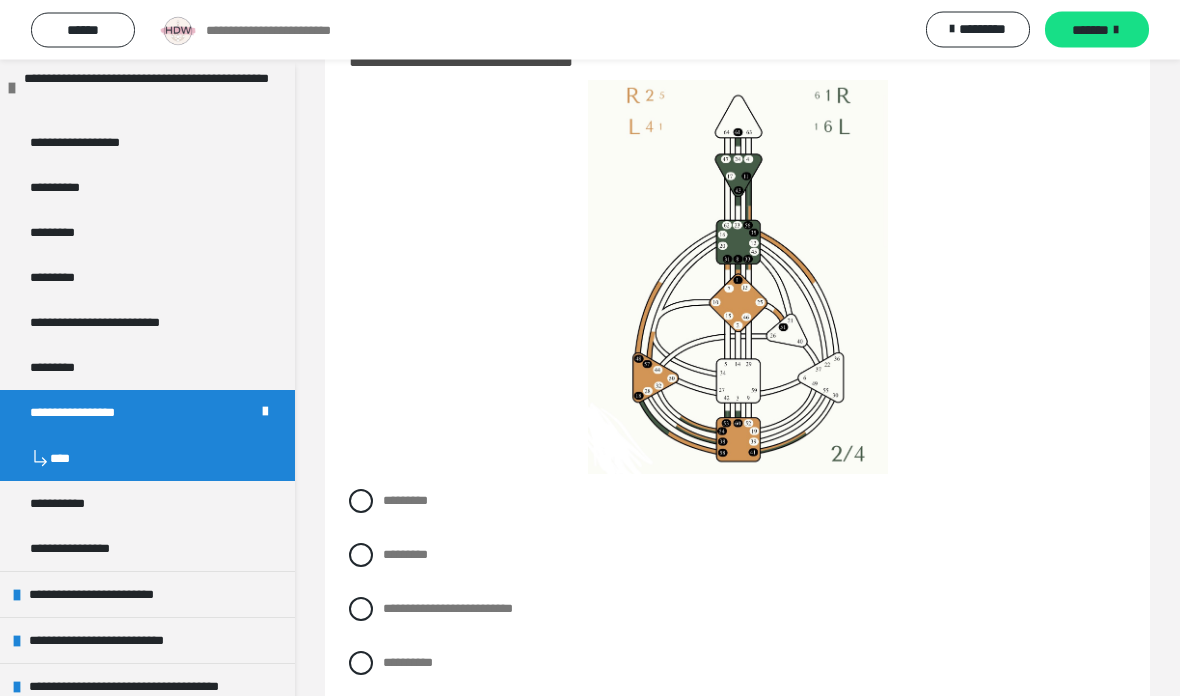 click on "*********" at bounding box center (405, 717) 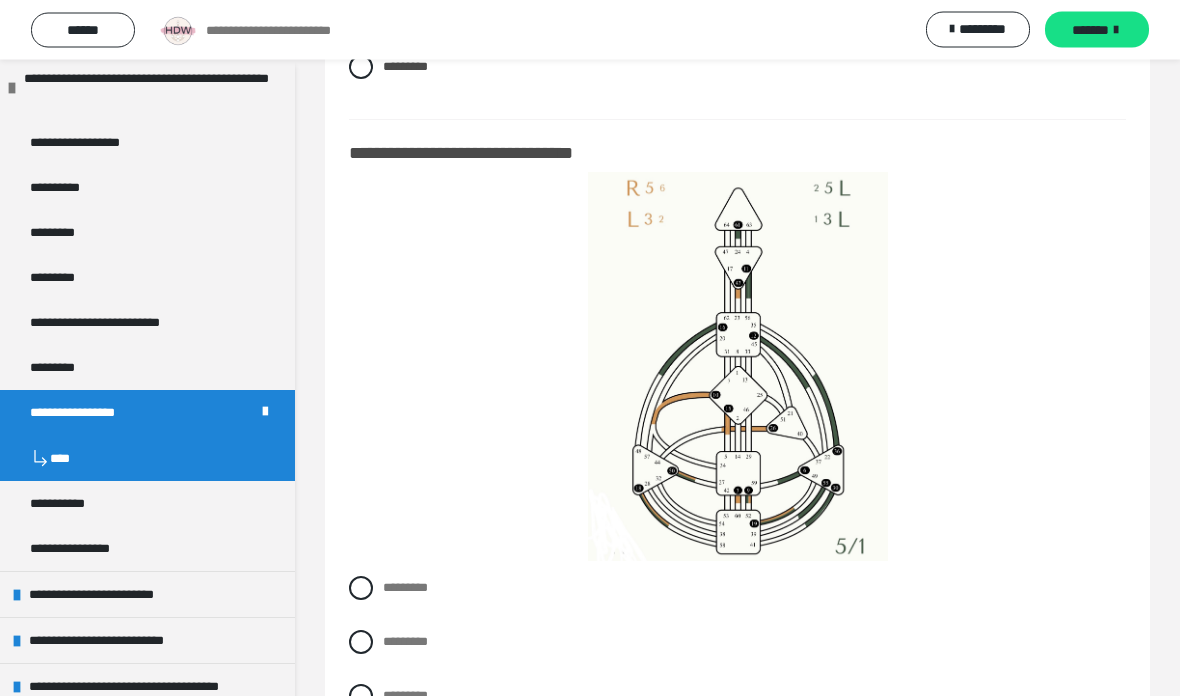 scroll, scrollTop: 3742, scrollLeft: 0, axis: vertical 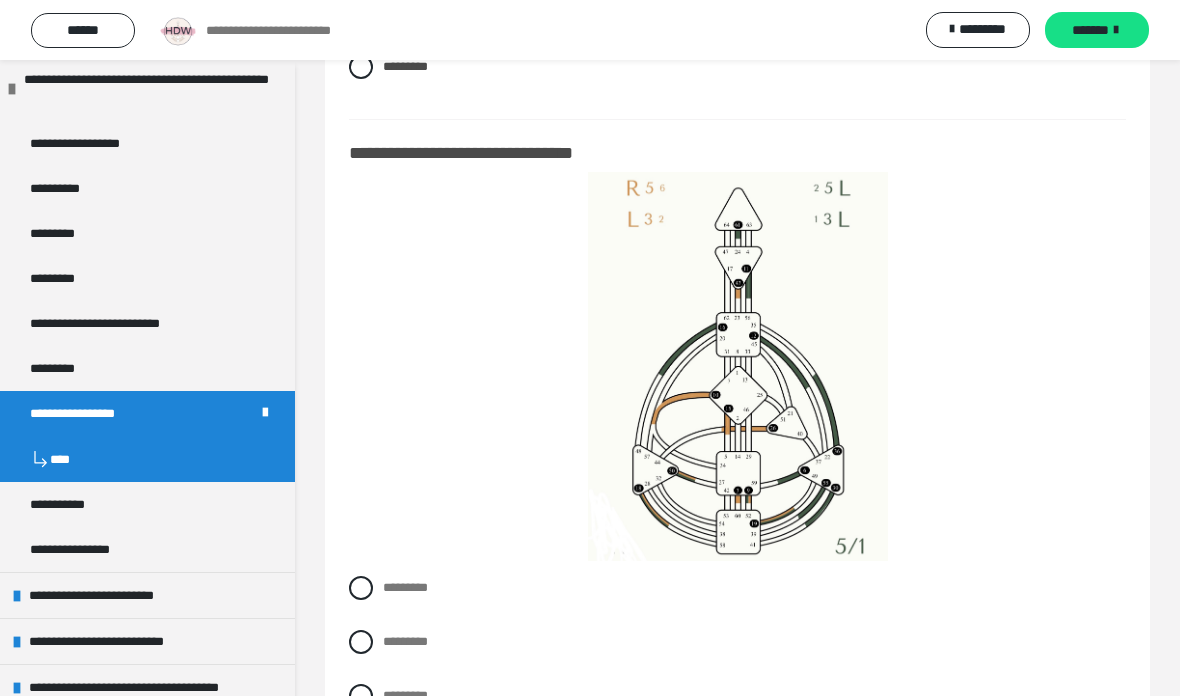 click on "*********" at bounding box center [737, 588] 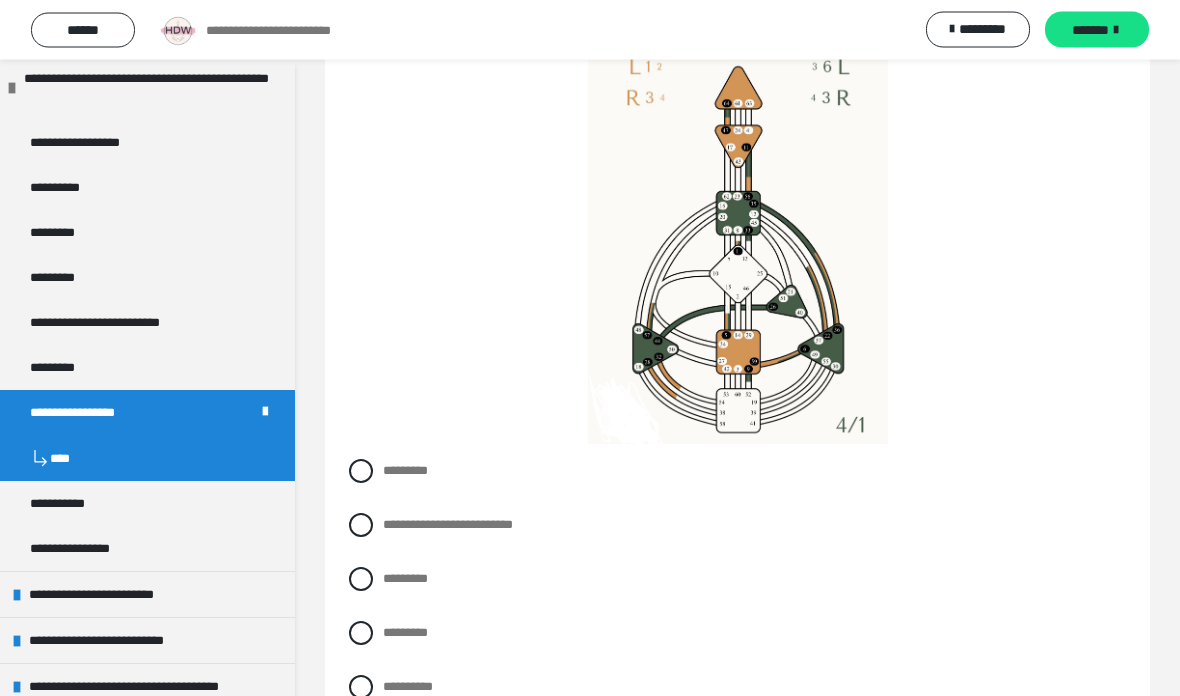 scroll, scrollTop: 4599, scrollLeft: 0, axis: vertical 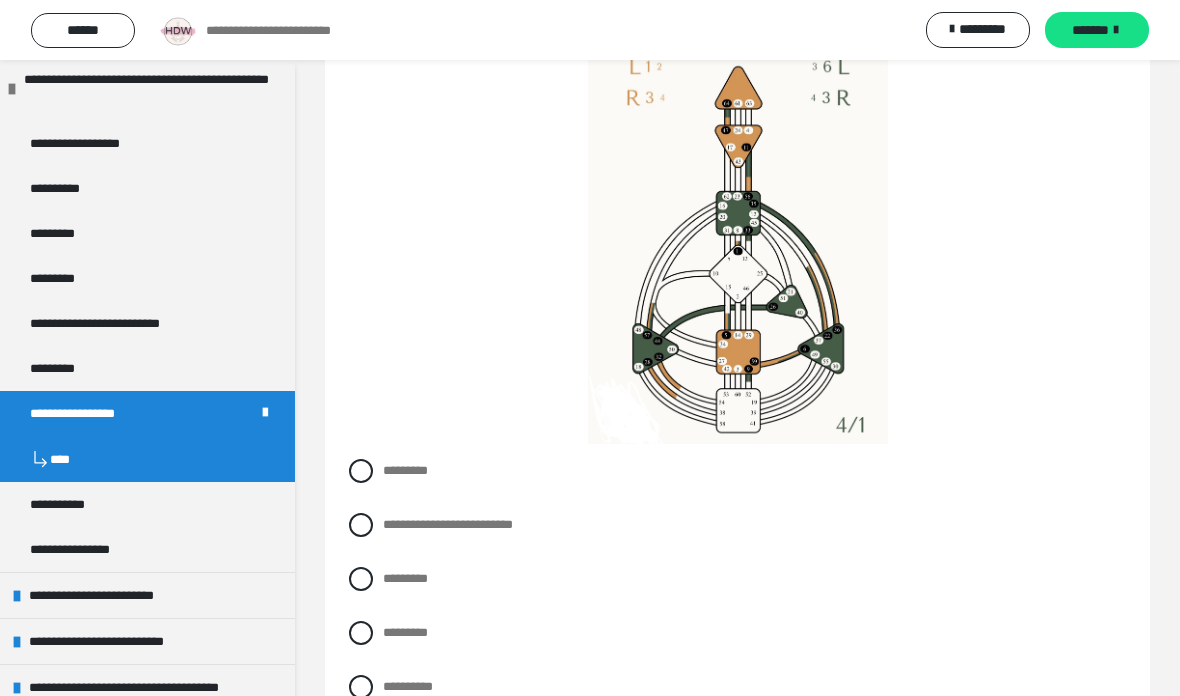 click on "**********" at bounding box center [448, 524] 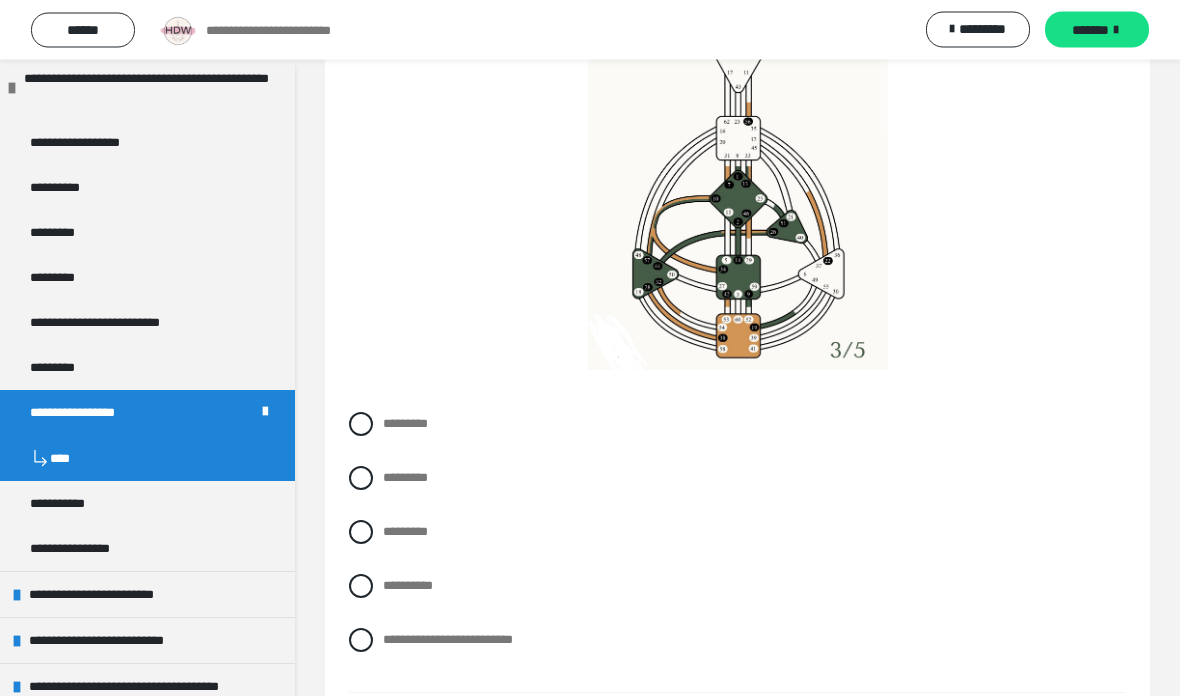 scroll, scrollTop: 5429, scrollLeft: 0, axis: vertical 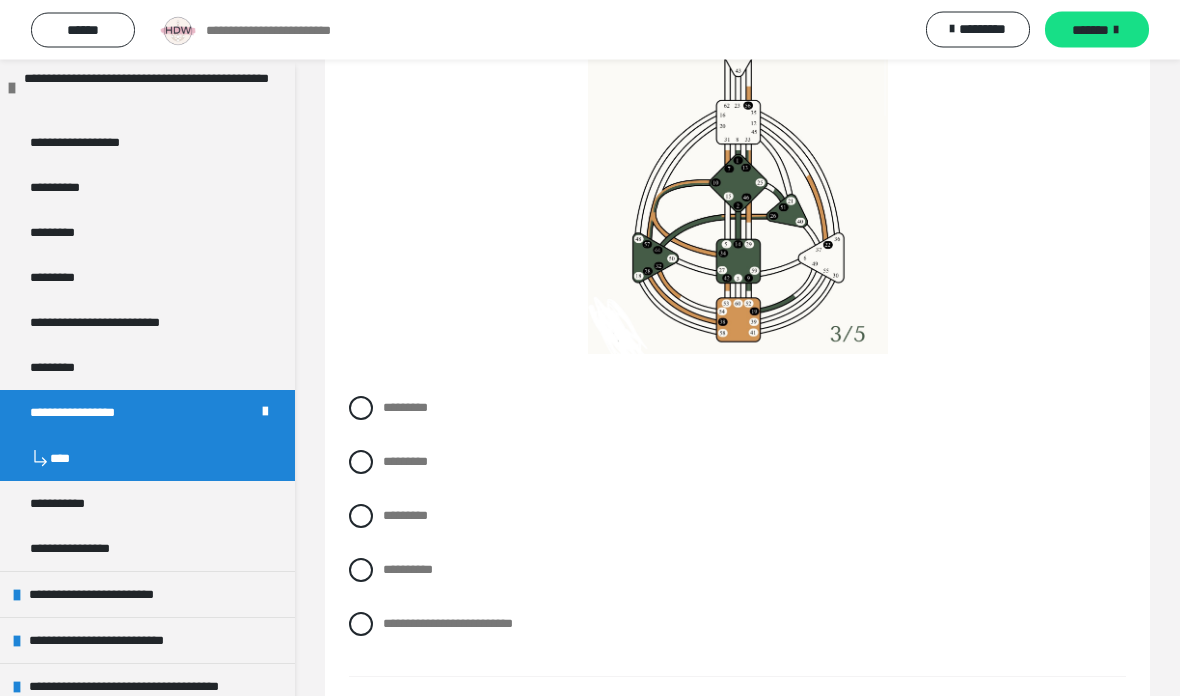click on "*********" at bounding box center [389, 457] 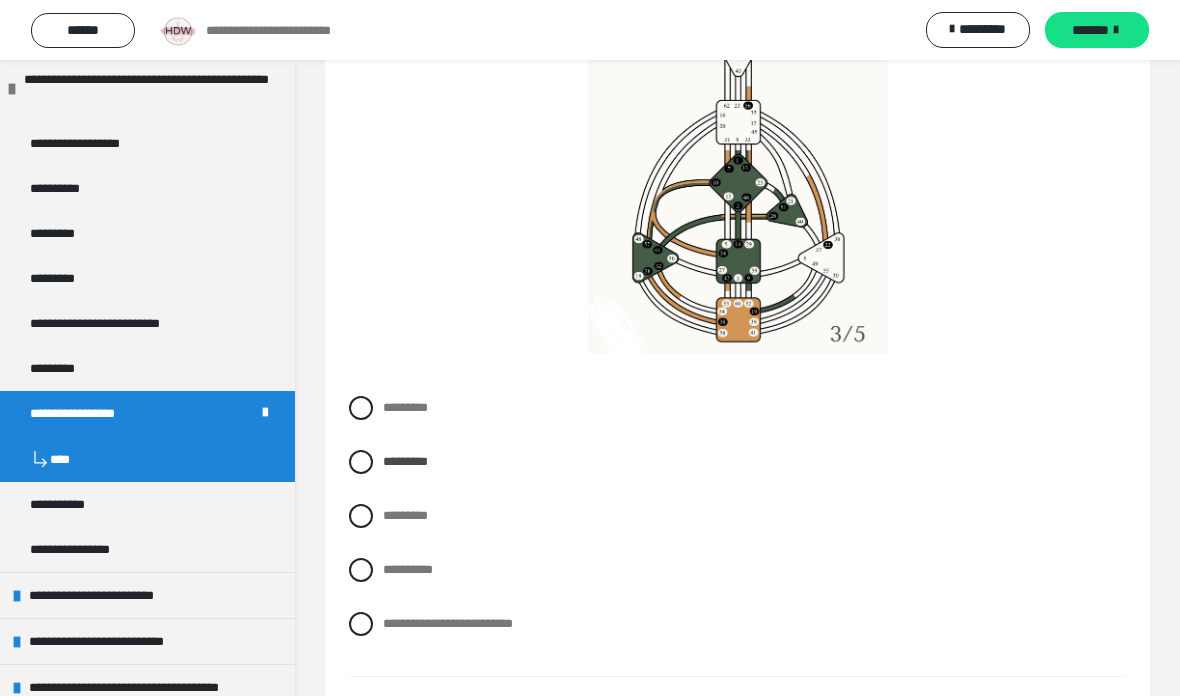 click on "*********" at bounding box center [405, 515] 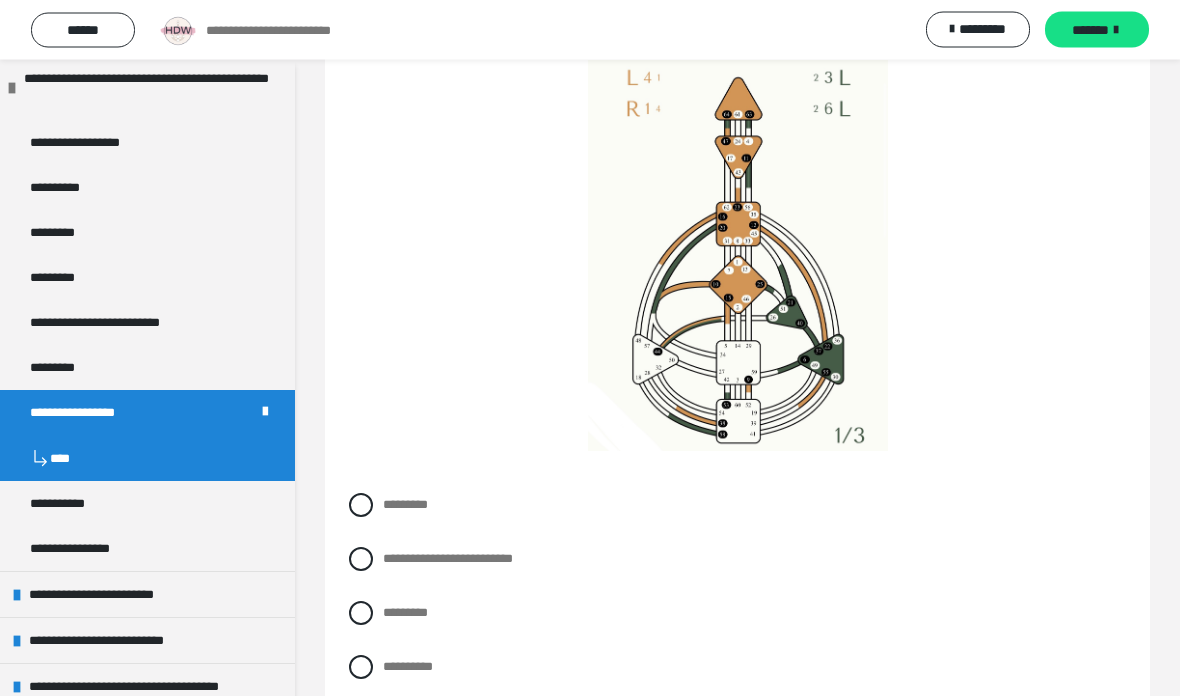 scroll, scrollTop: 6136, scrollLeft: 0, axis: vertical 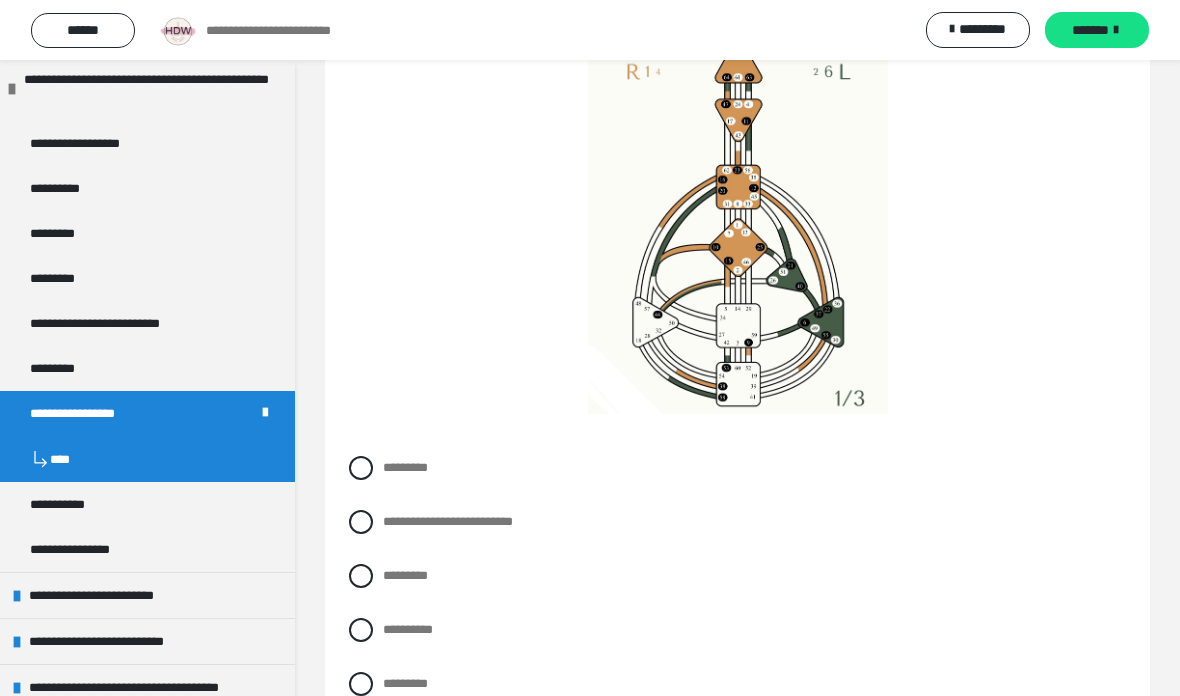 click at bounding box center [361, 630] 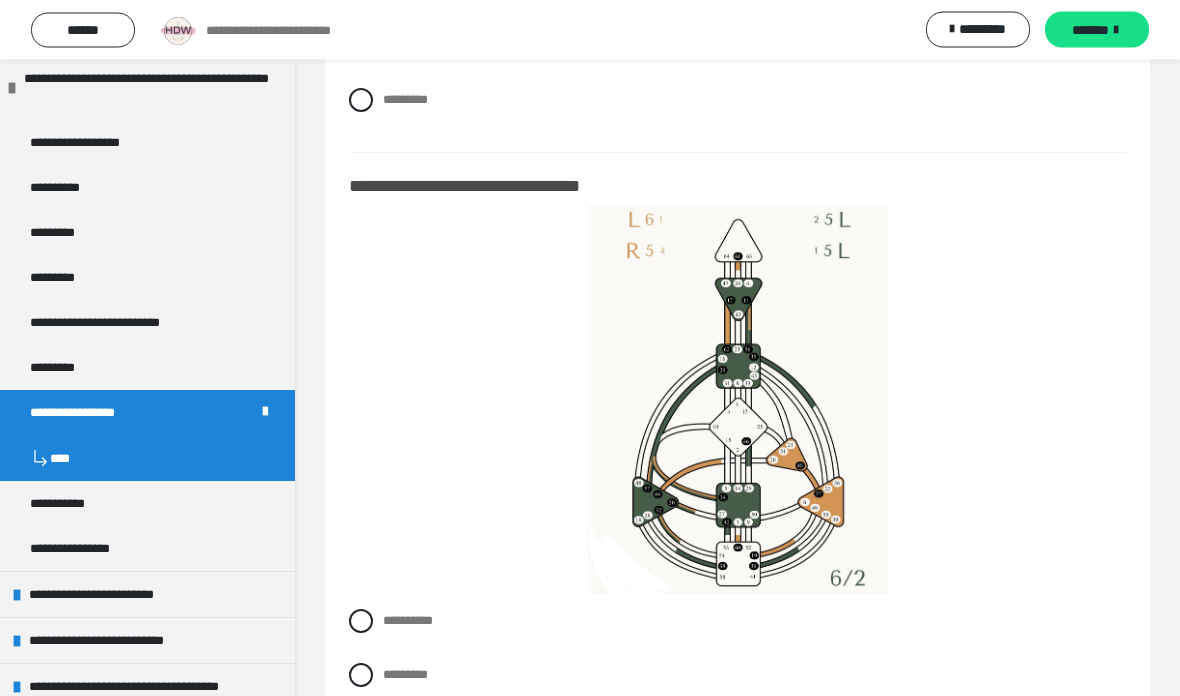 scroll, scrollTop: 6721, scrollLeft: 0, axis: vertical 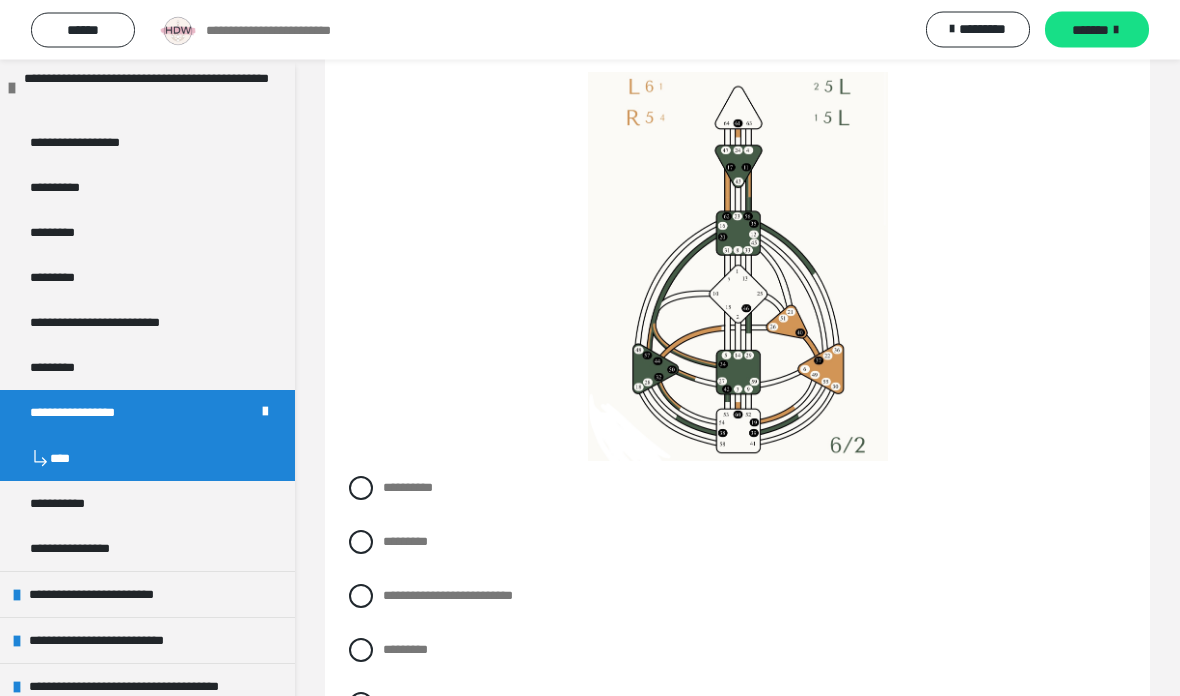 click on "**********" at bounding box center [448, 596] 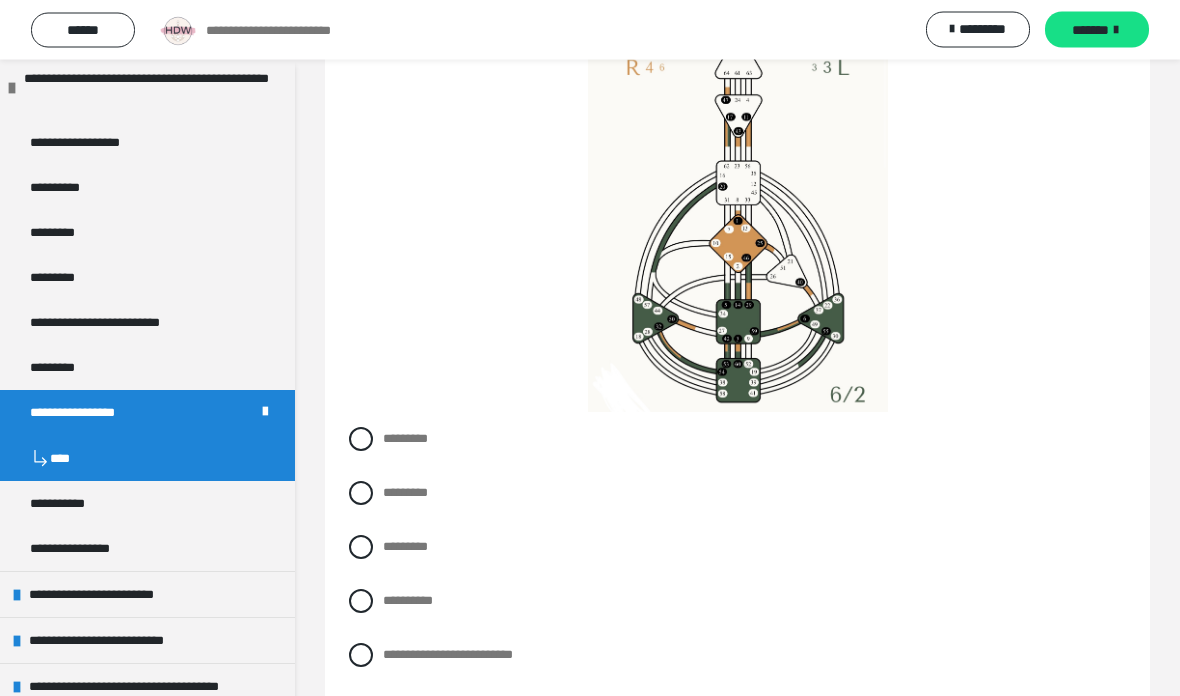 scroll, scrollTop: 7645, scrollLeft: 0, axis: vertical 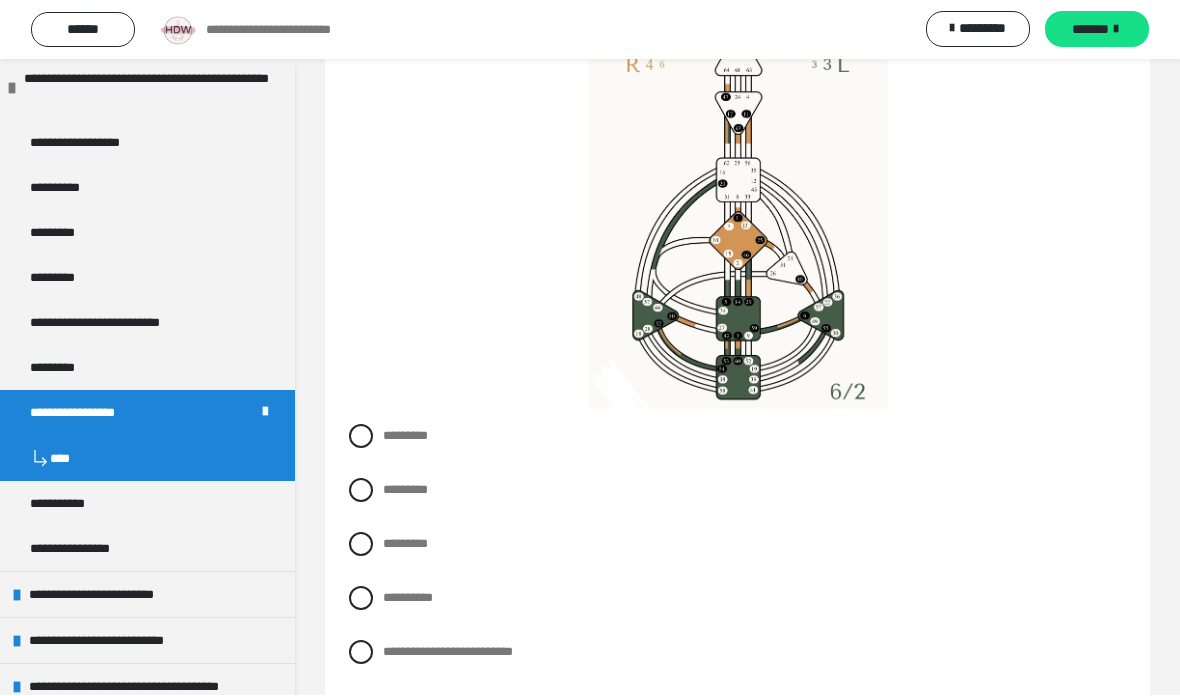 click on "*********" at bounding box center (737, 491) 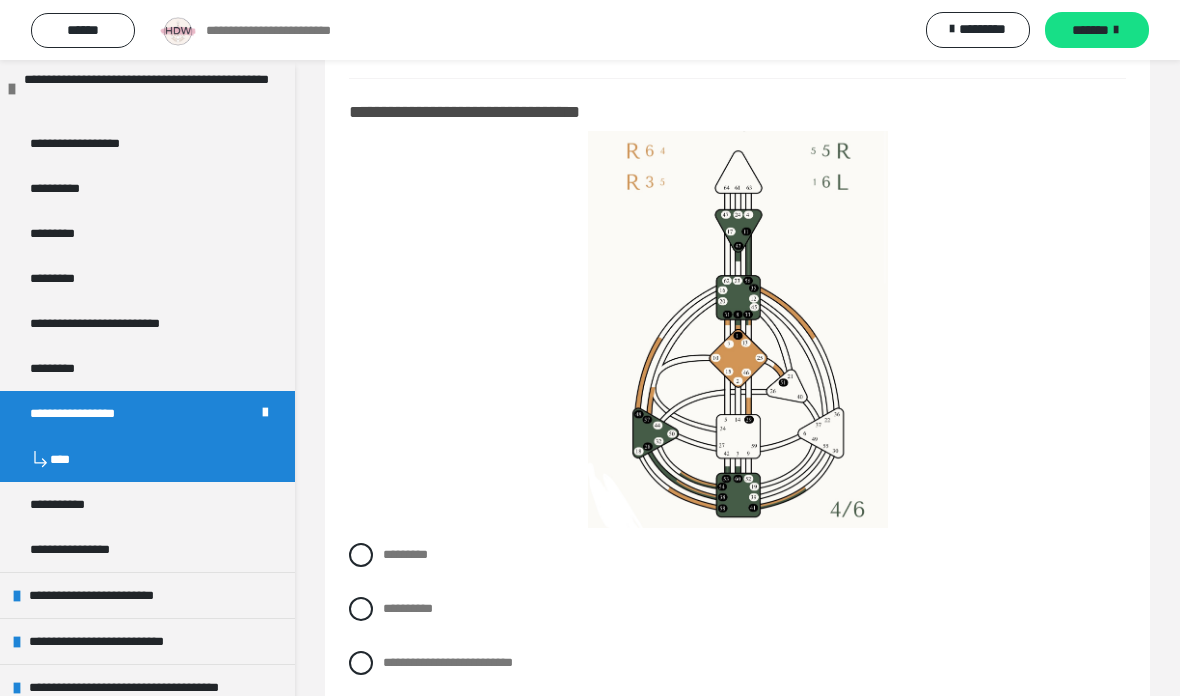 scroll, scrollTop: 8292, scrollLeft: 0, axis: vertical 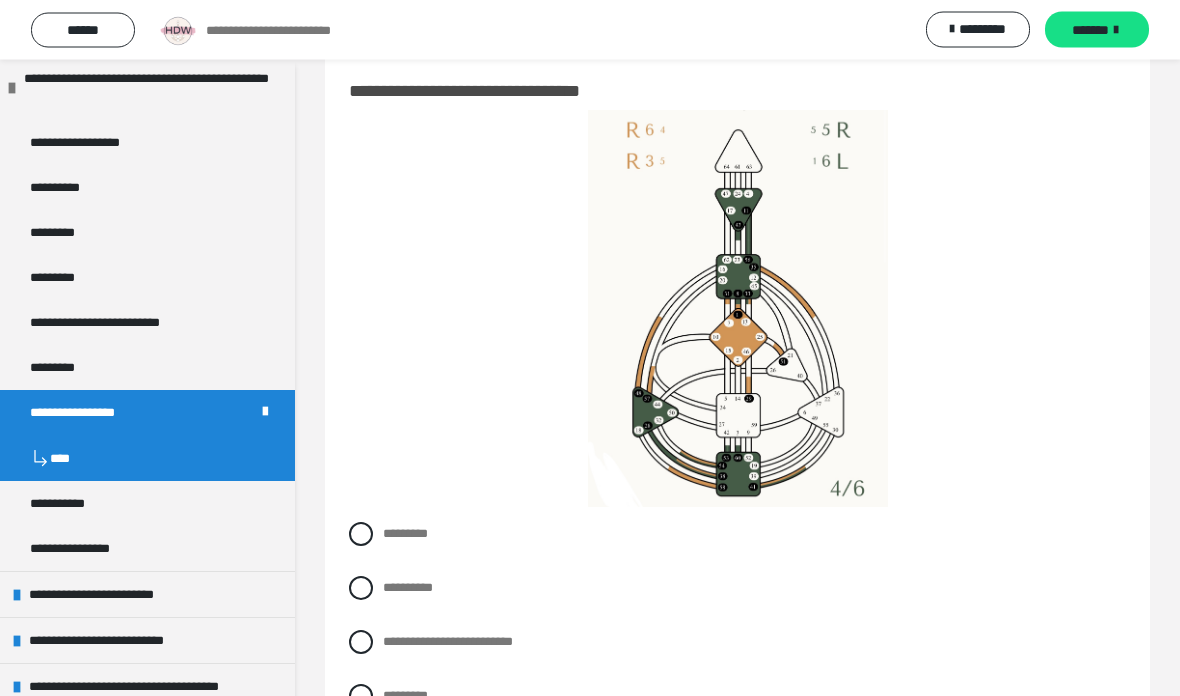 click on "**********" at bounding box center (408, 588) 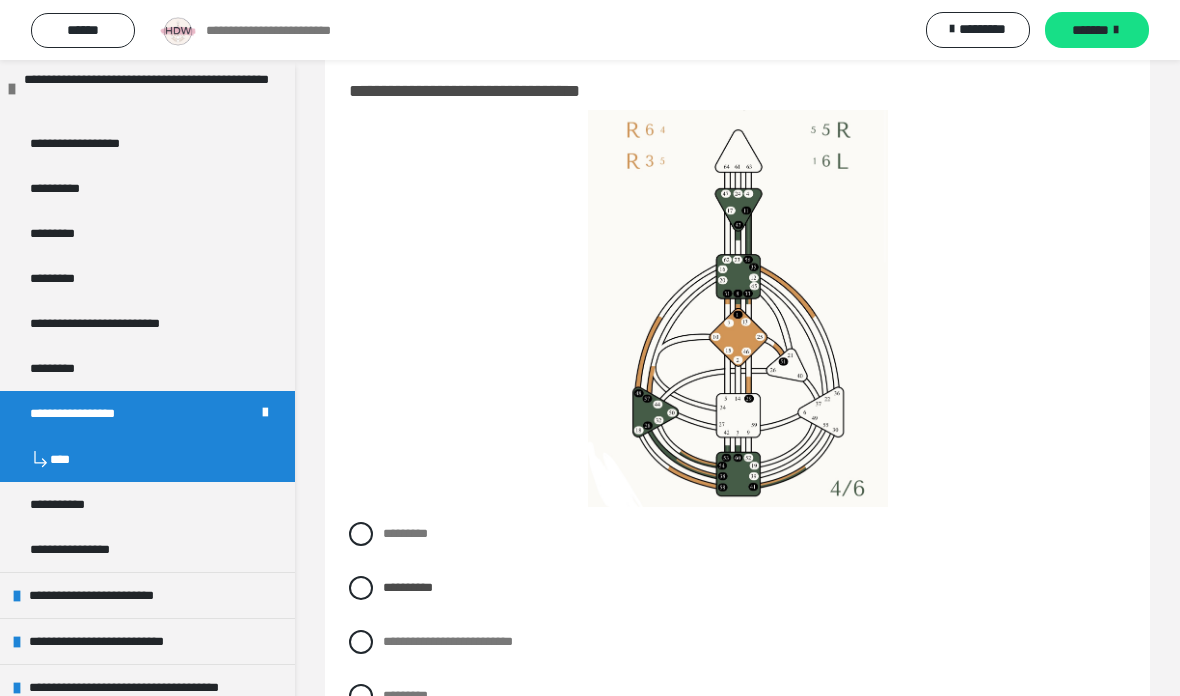 click on "*********" at bounding box center [737, 750] 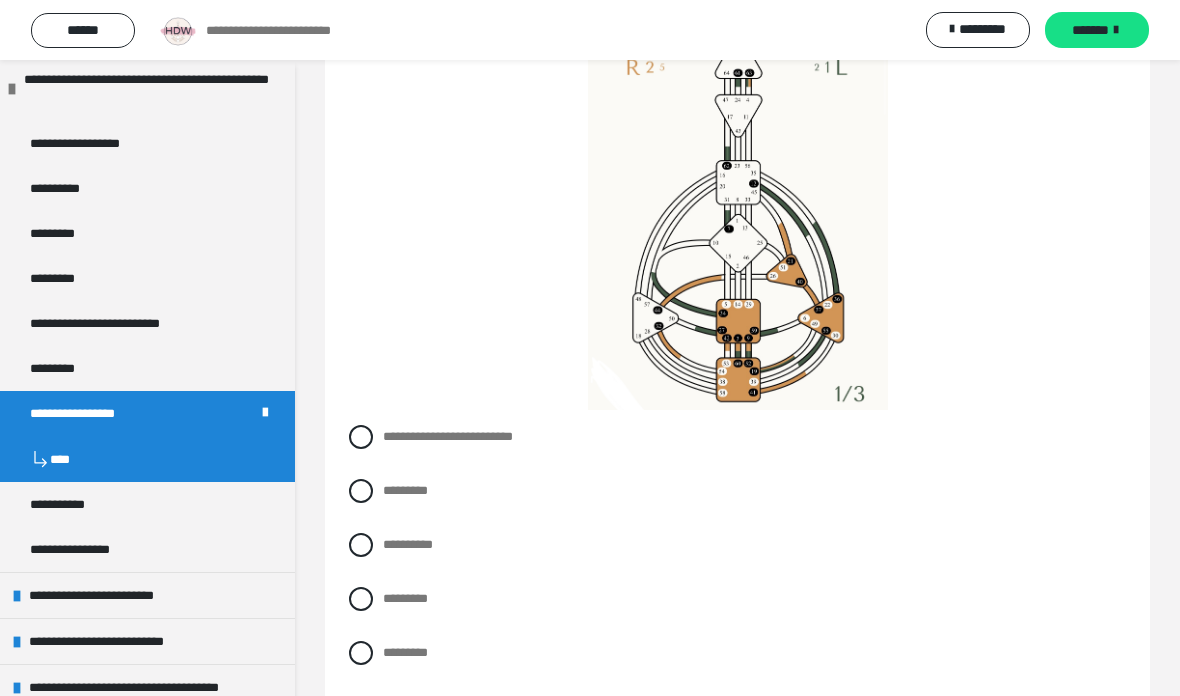 scroll, scrollTop: 9164, scrollLeft: 0, axis: vertical 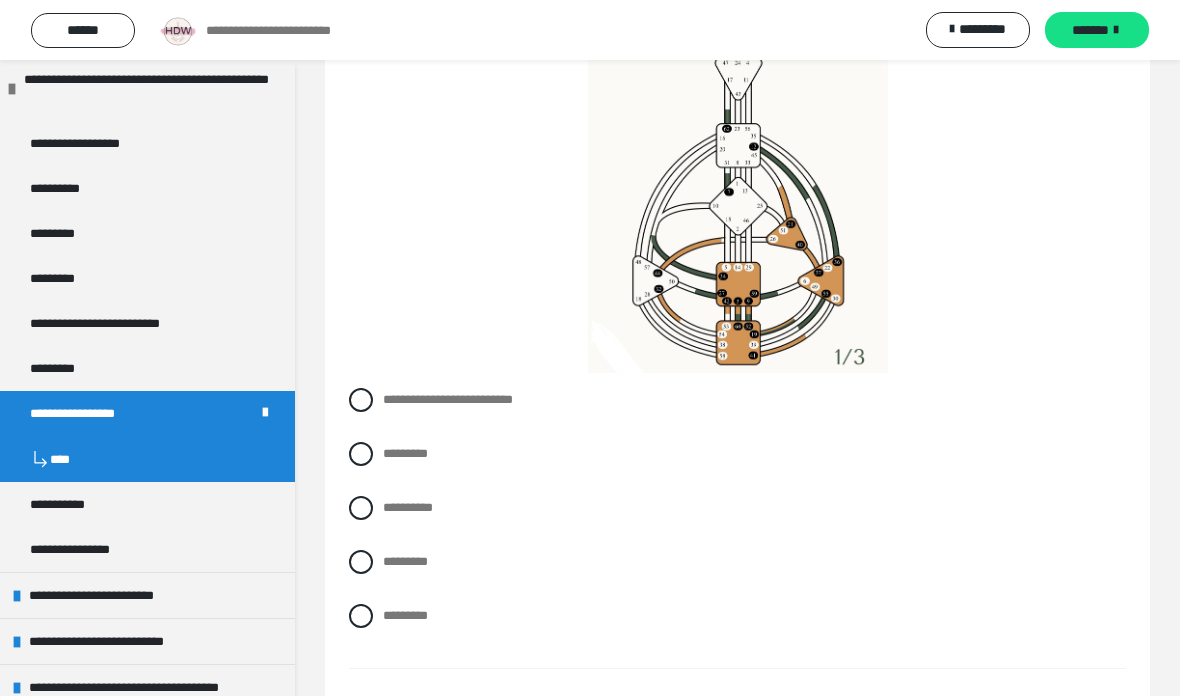 click on "*********" at bounding box center [405, 561] 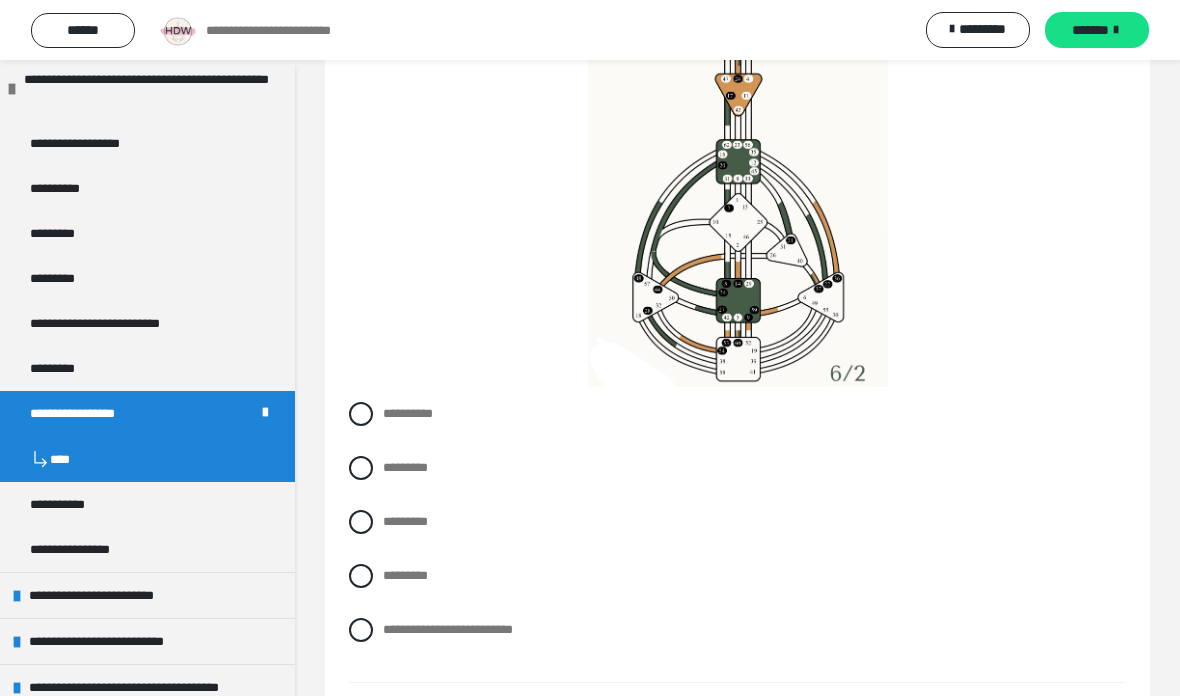 scroll, scrollTop: 9881, scrollLeft: 0, axis: vertical 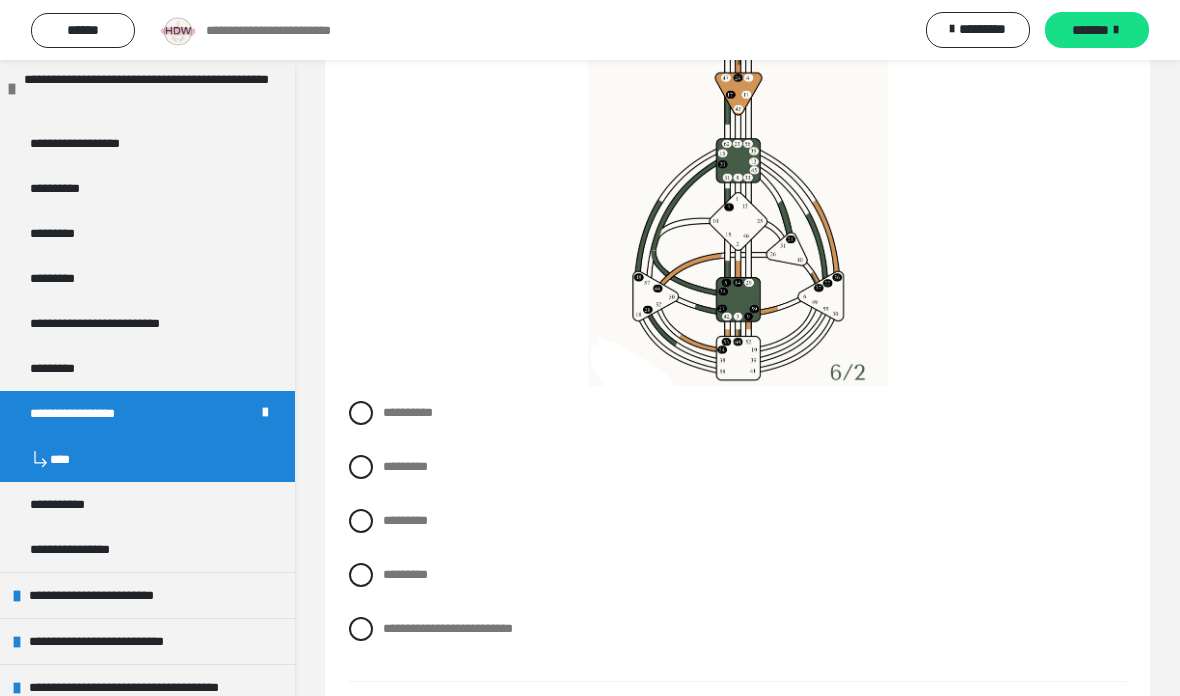 click on "**********" at bounding box center [737, 629] 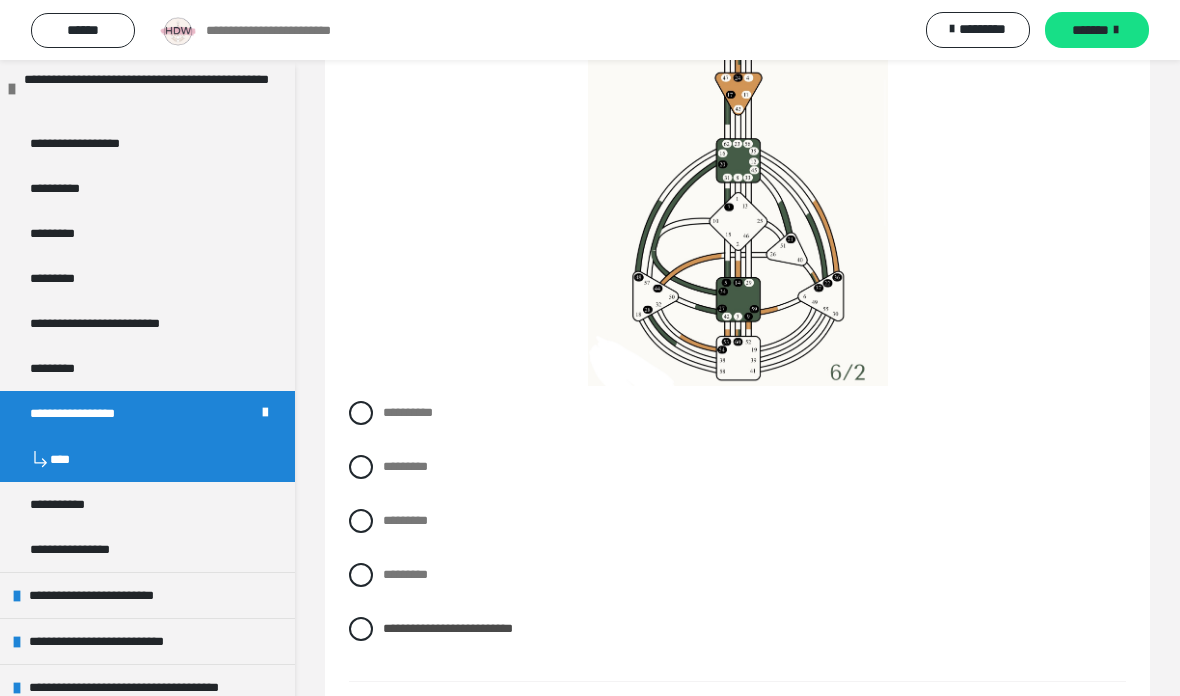 click on "**********" at bounding box center [401, 728] 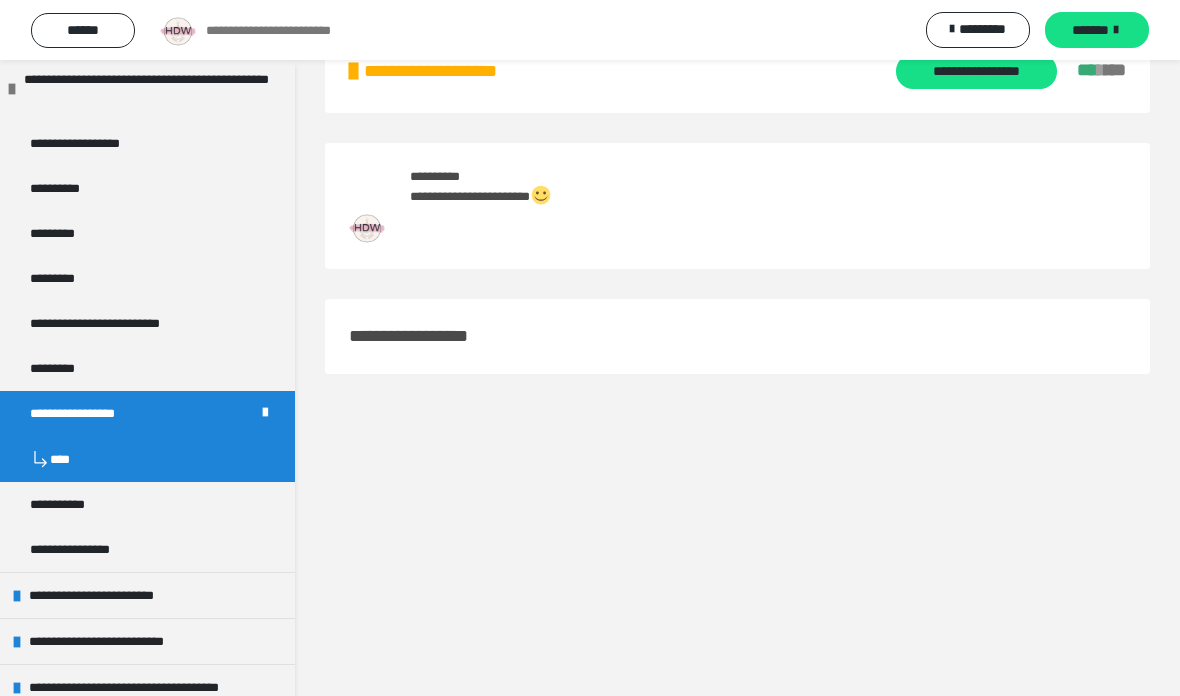 scroll, scrollTop: 60, scrollLeft: 0, axis: vertical 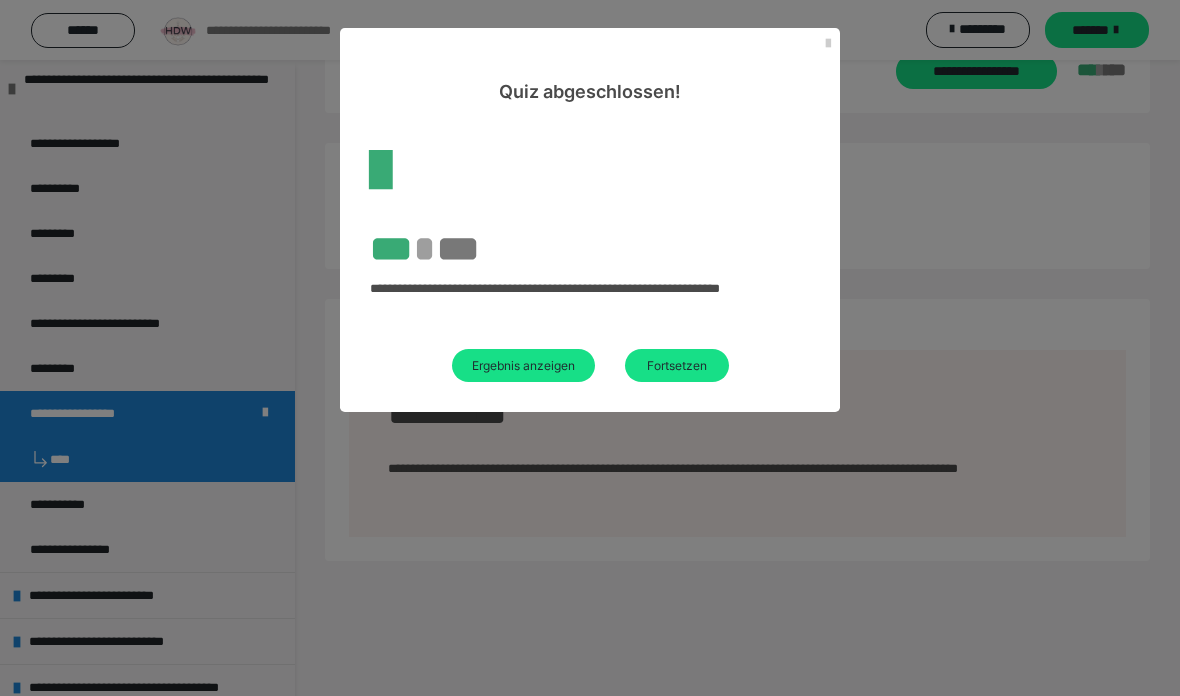 click on "Ergebnis anzeigen" at bounding box center (523, 365) 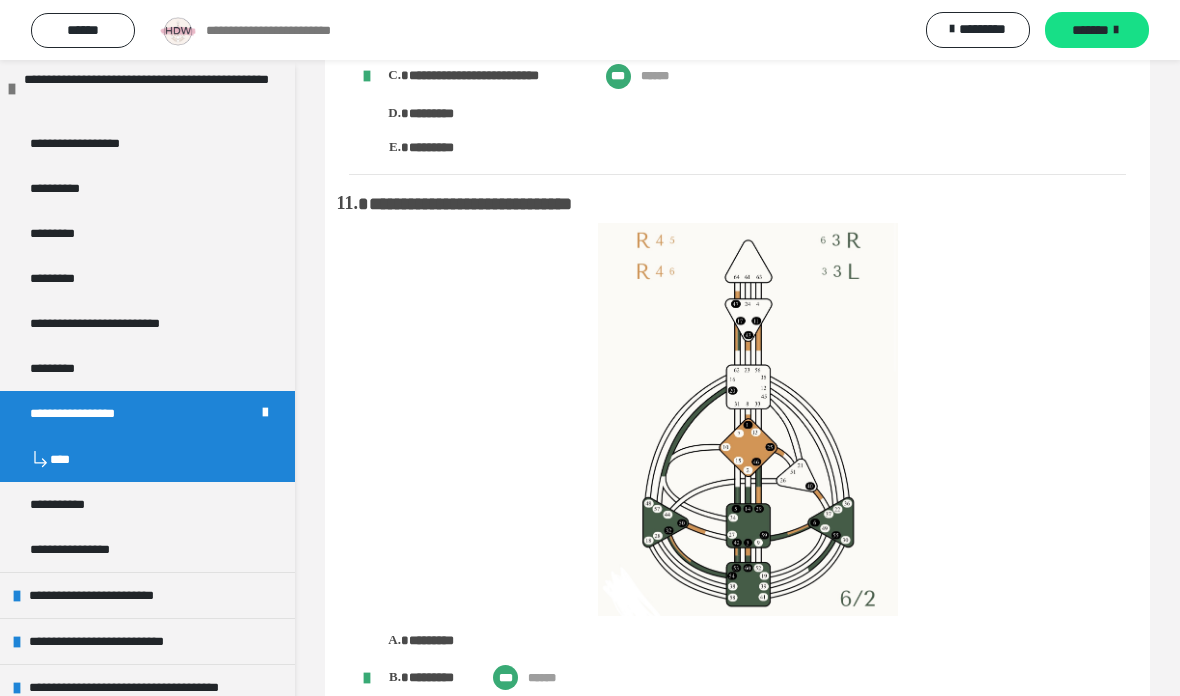 scroll, scrollTop: 6570, scrollLeft: 0, axis: vertical 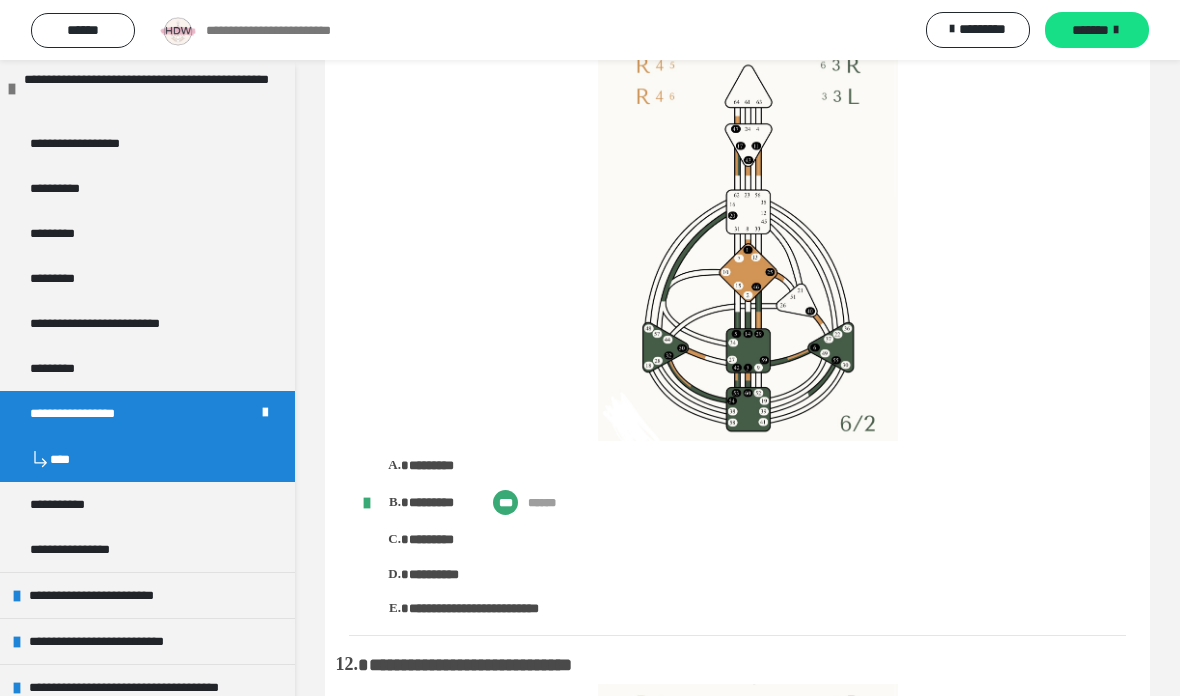 click on "*******" at bounding box center (1090, 30) 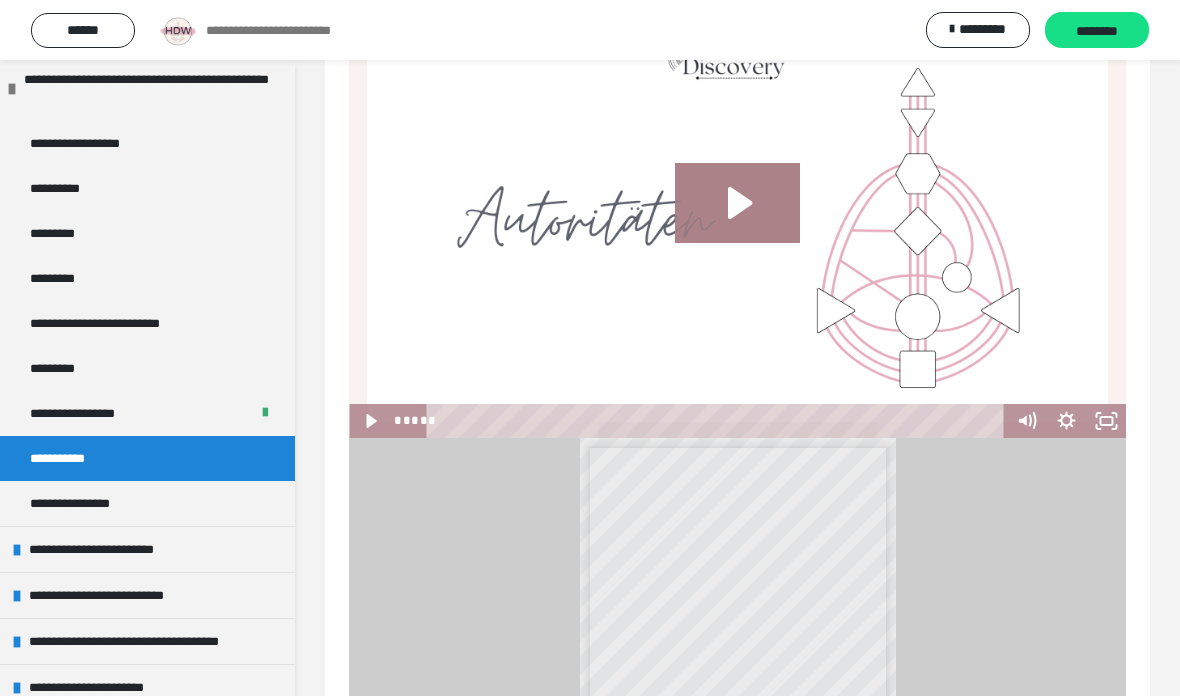 click 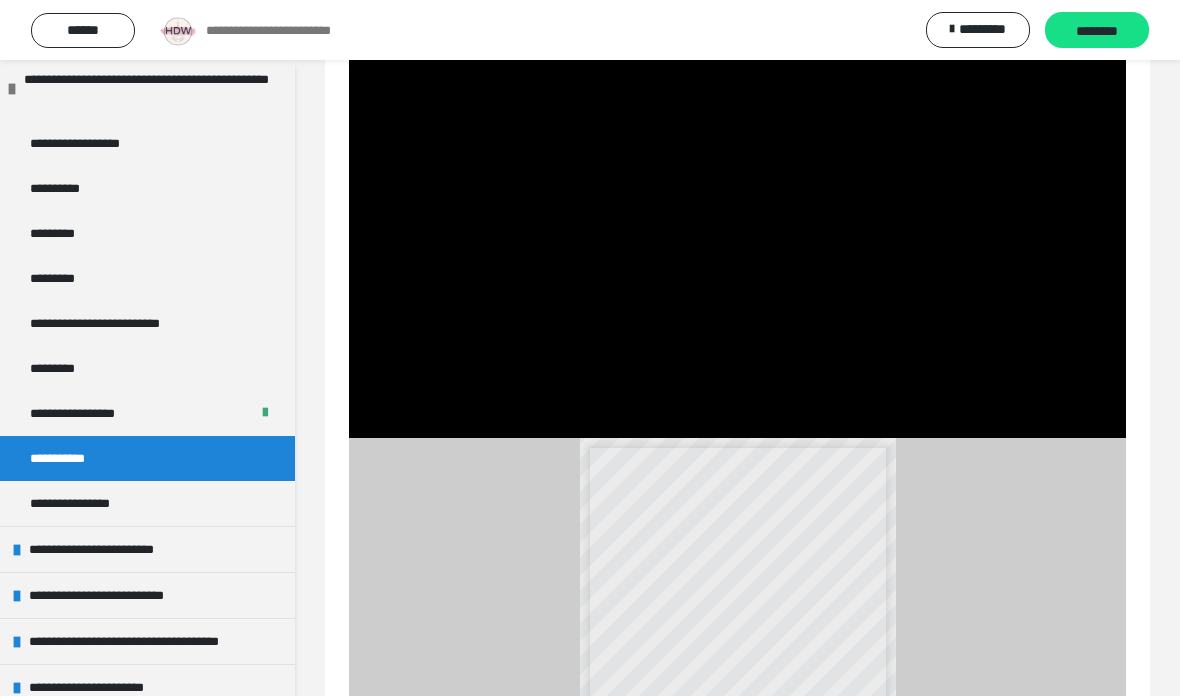 click at bounding box center [737, 219] 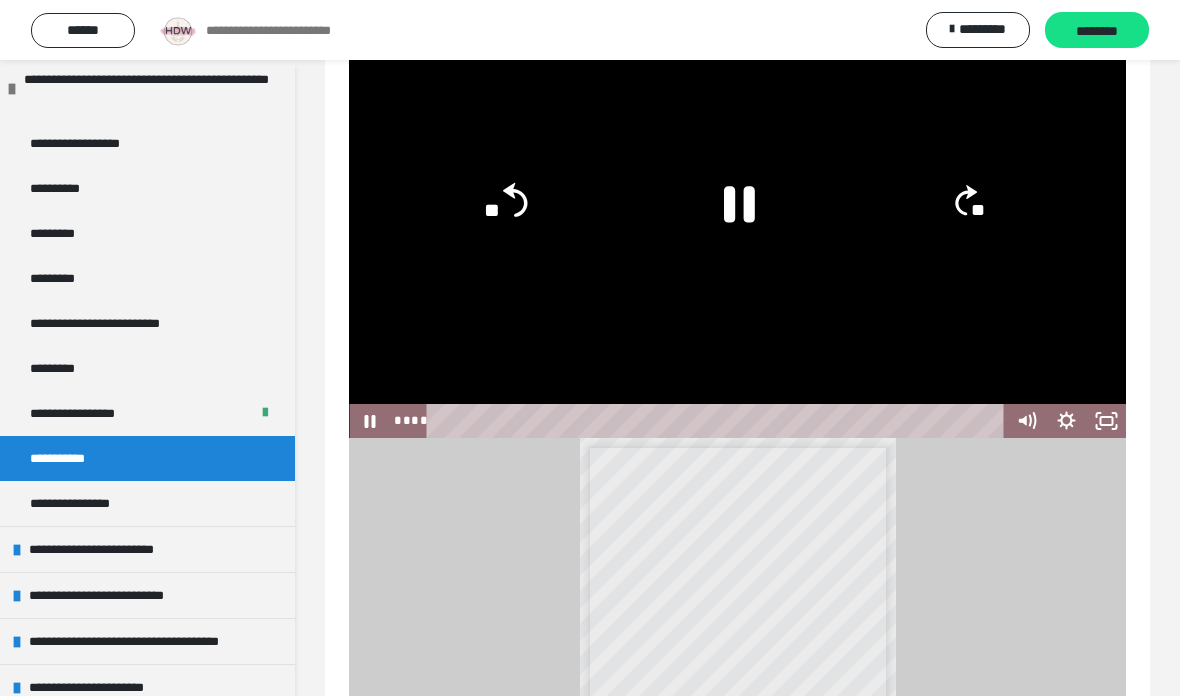 click on "**" 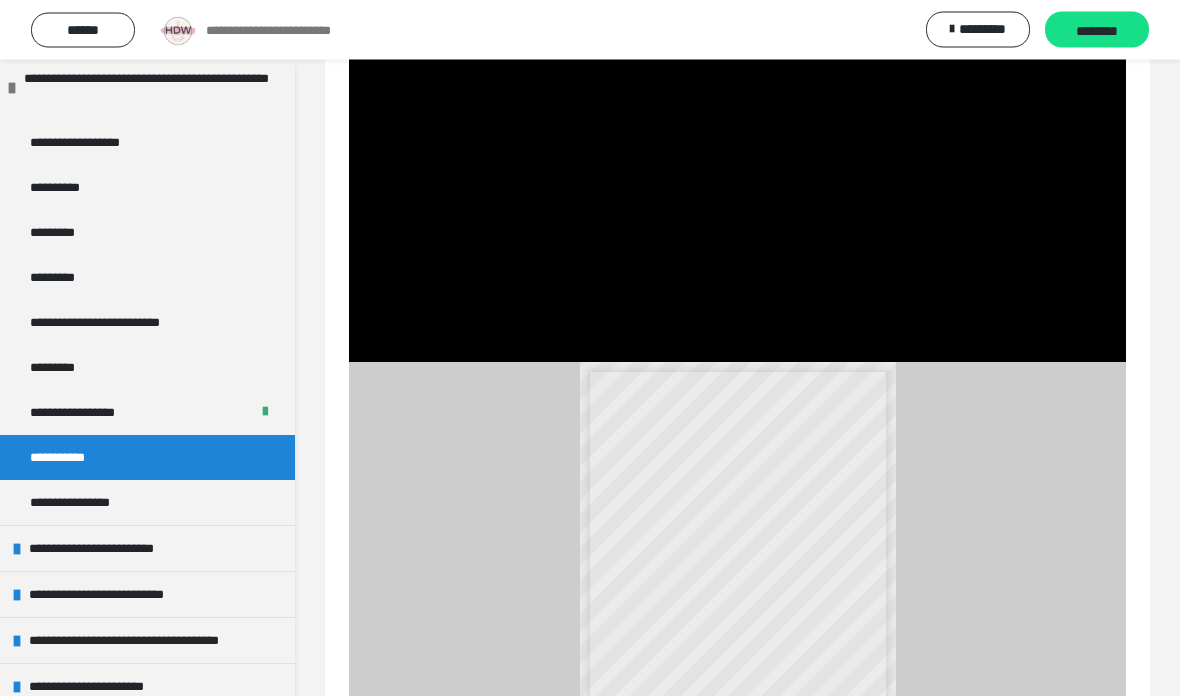 scroll, scrollTop: 217, scrollLeft: 0, axis: vertical 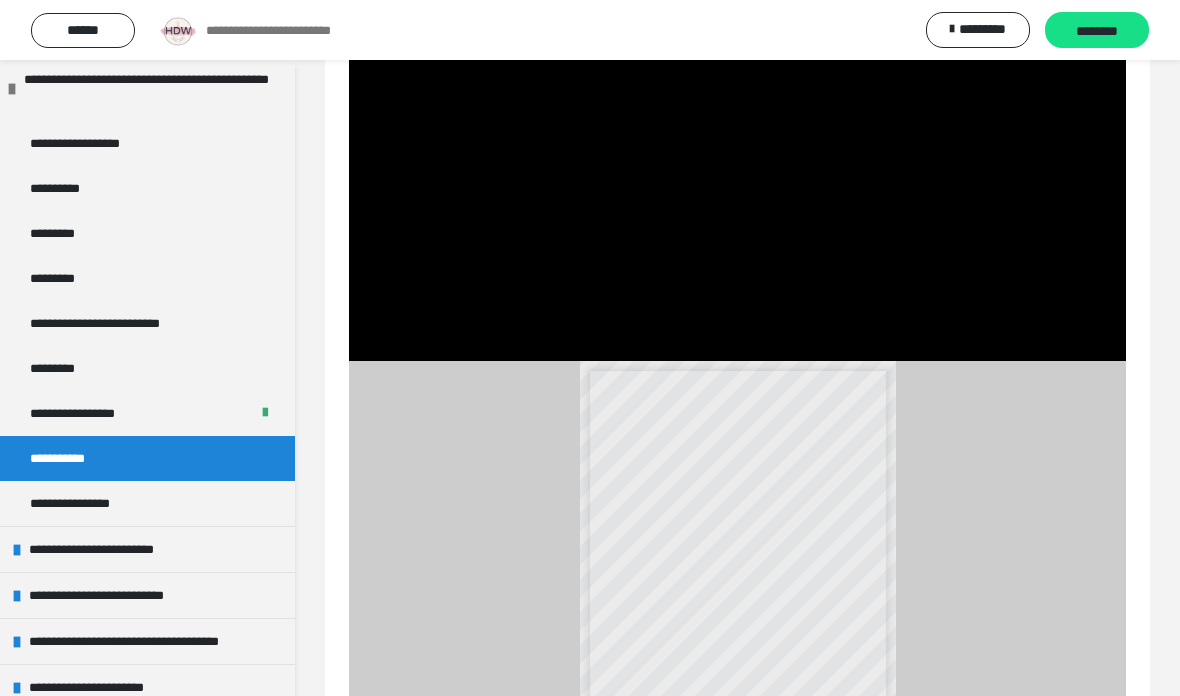 click on "**********" at bounding box center [737, 585] 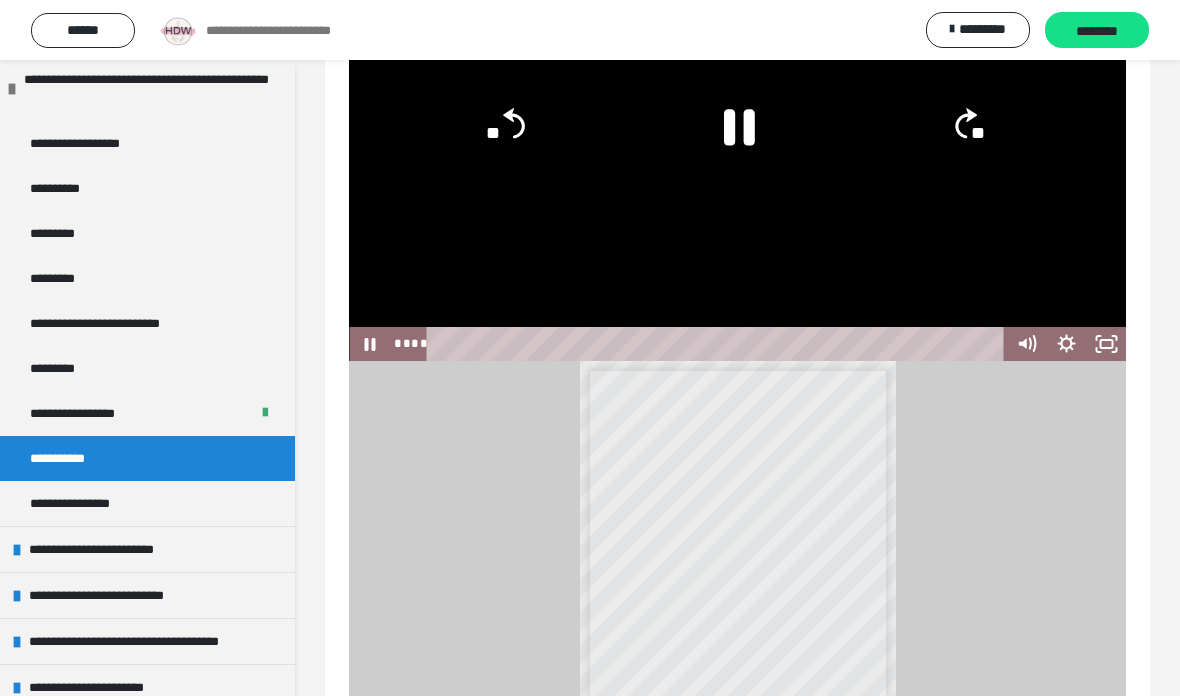 click on "**" 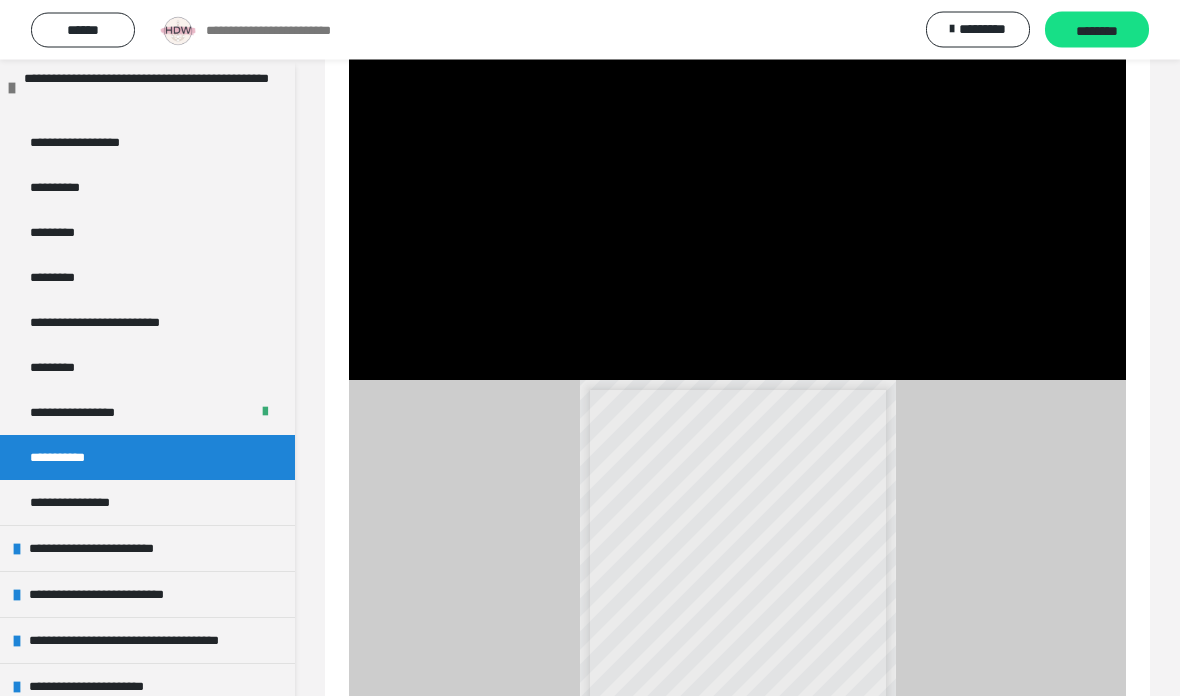 scroll, scrollTop: 194, scrollLeft: 0, axis: vertical 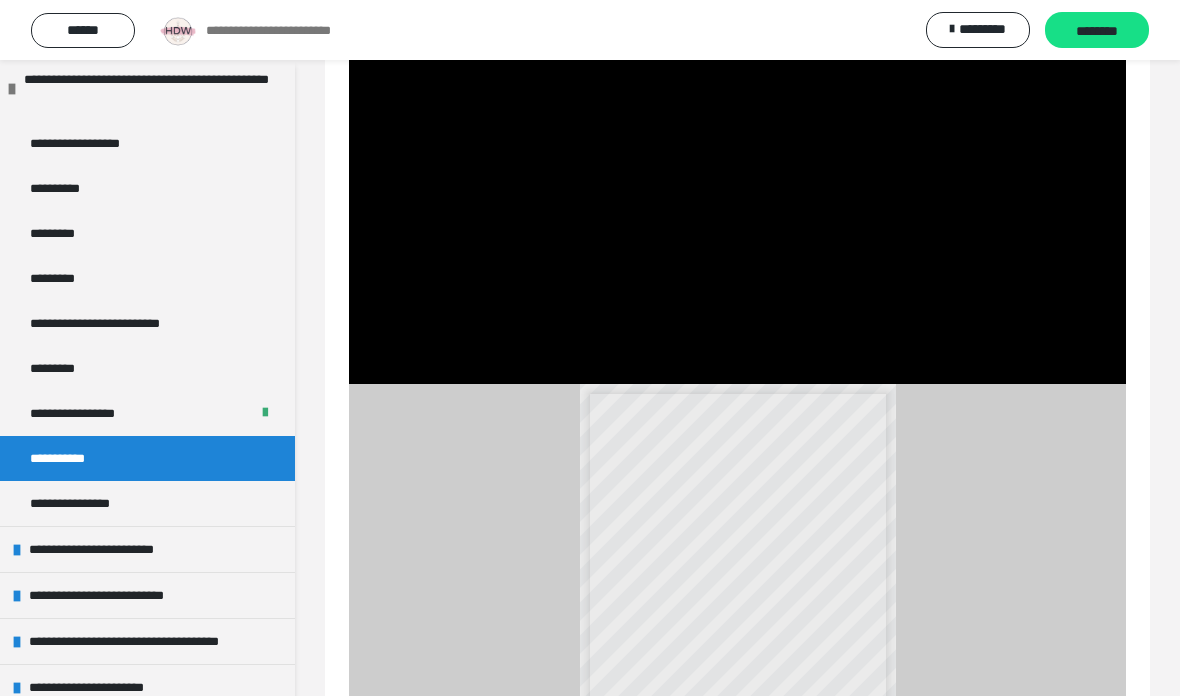 click at bounding box center (737, 165) 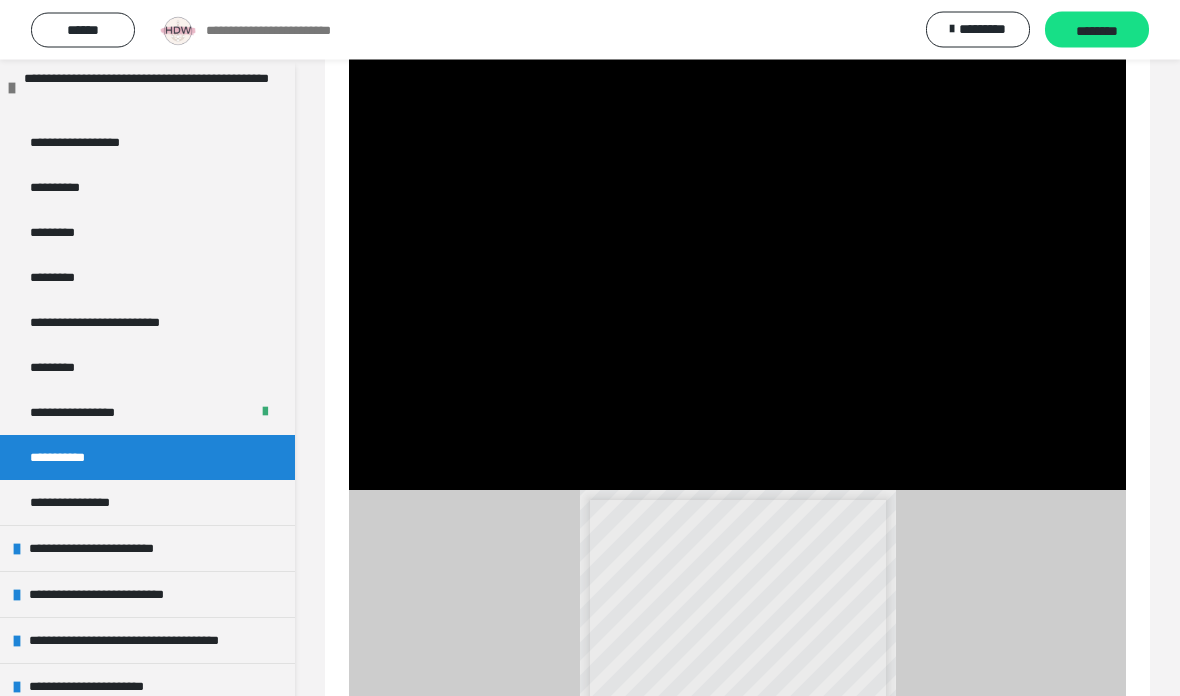 scroll, scrollTop: 88, scrollLeft: 0, axis: vertical 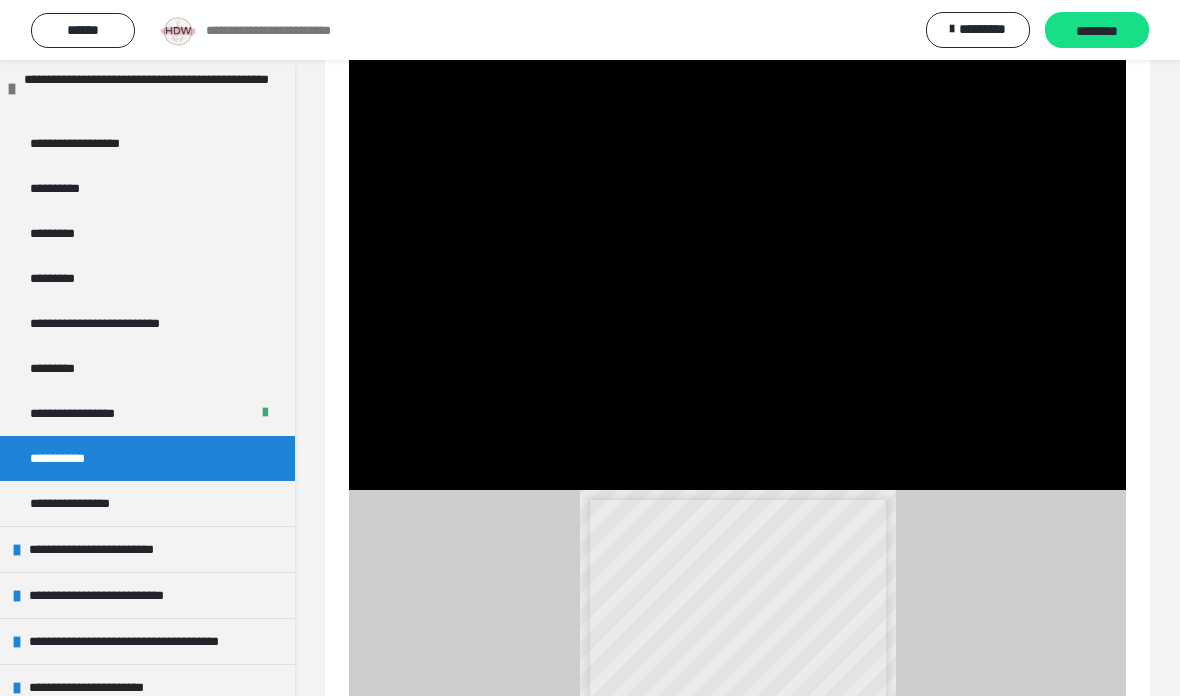 click at bounding box center (737, 271) 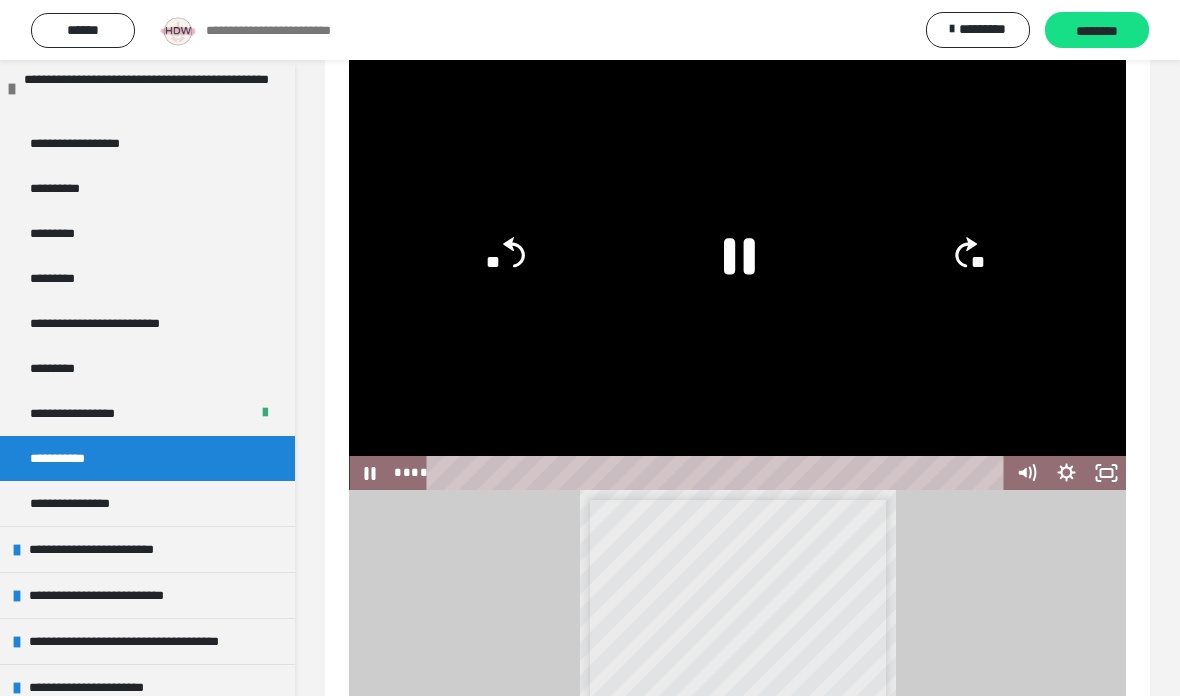 click on "**" 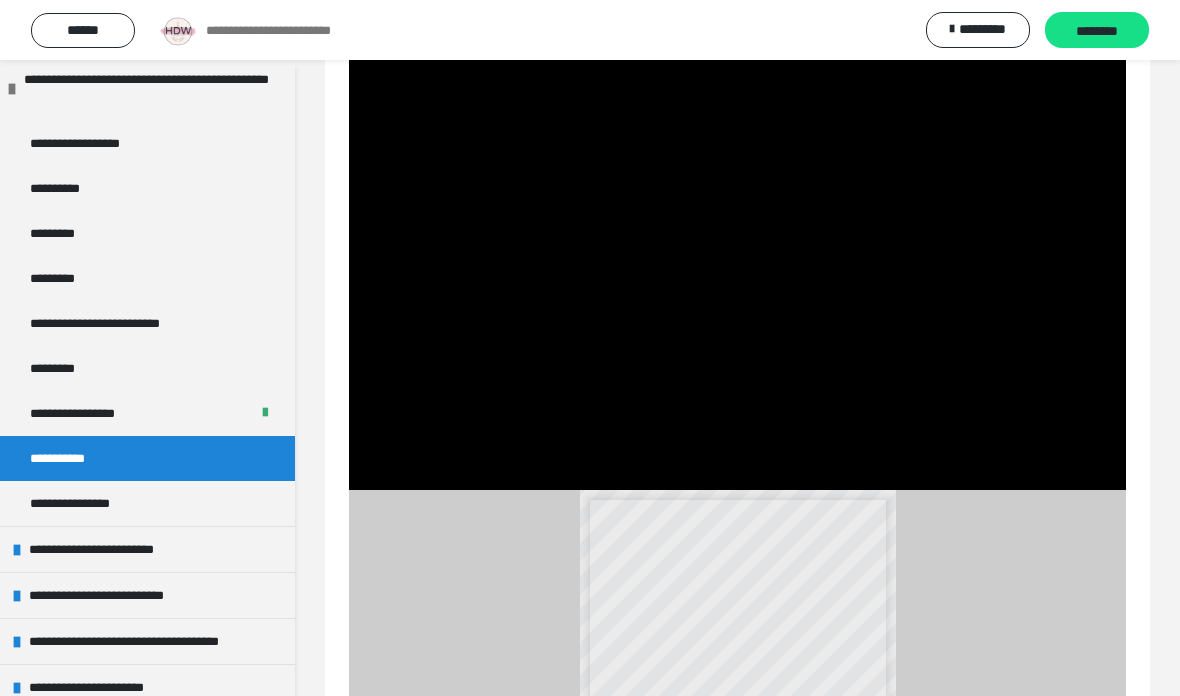 click at bounding box center [737, 271] 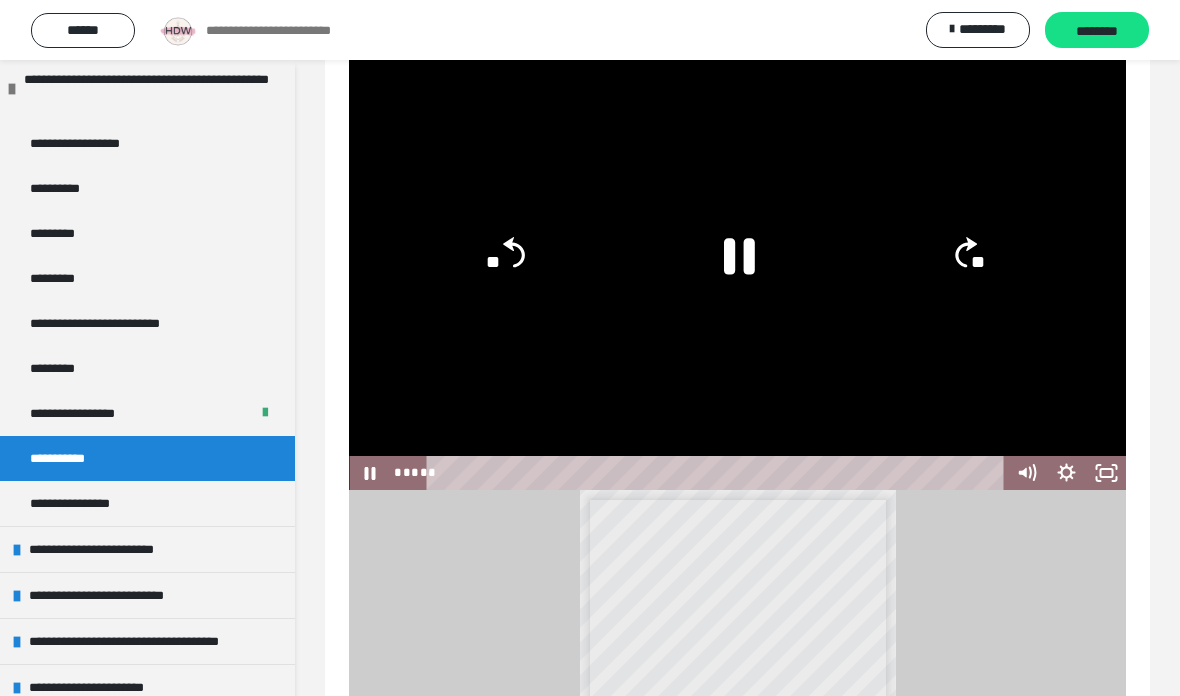 click on "**" 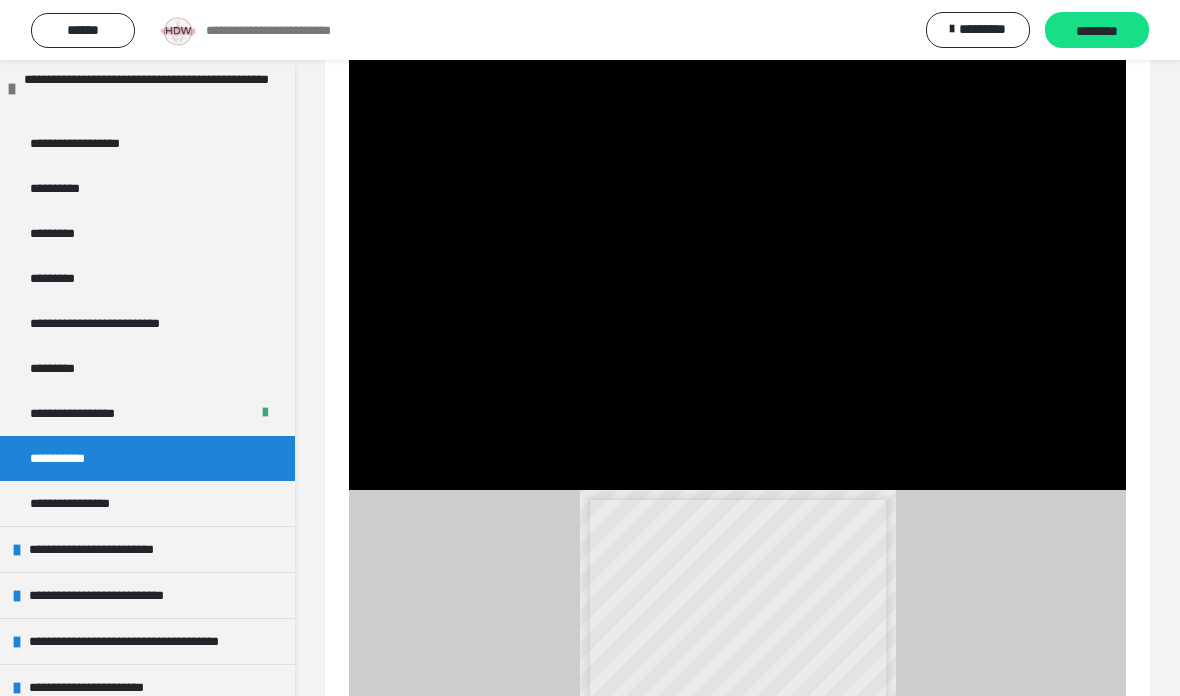 click at bounding box center (737, 271) 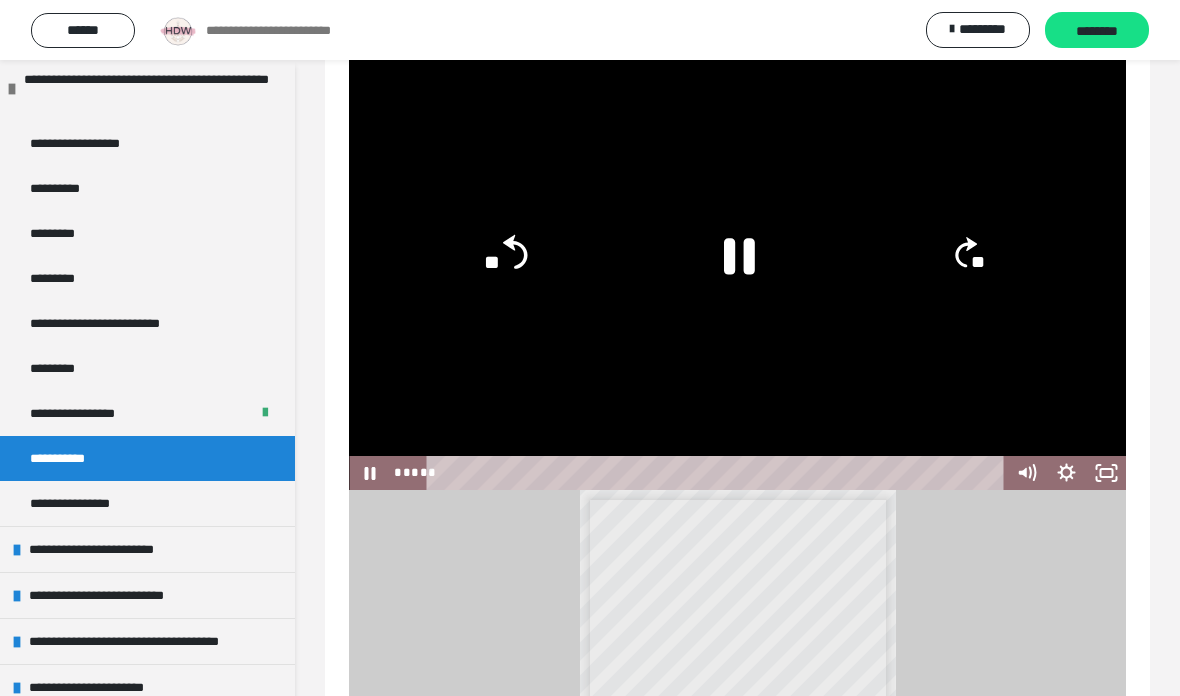 click on "**" 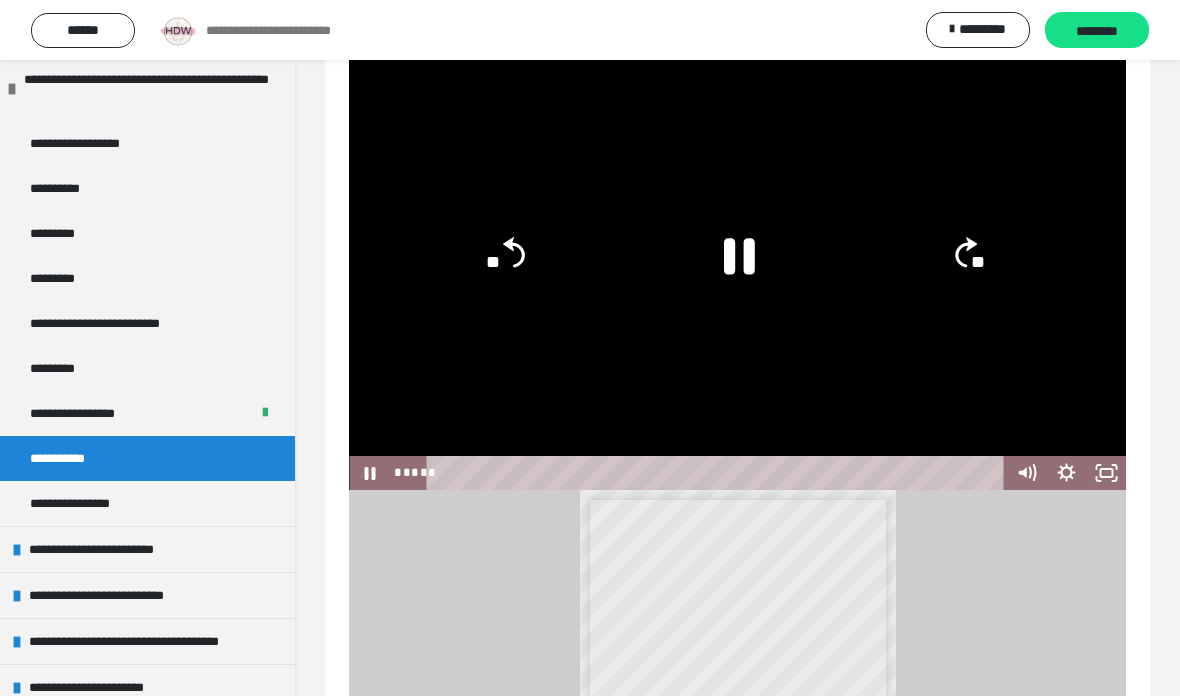 click on "**" 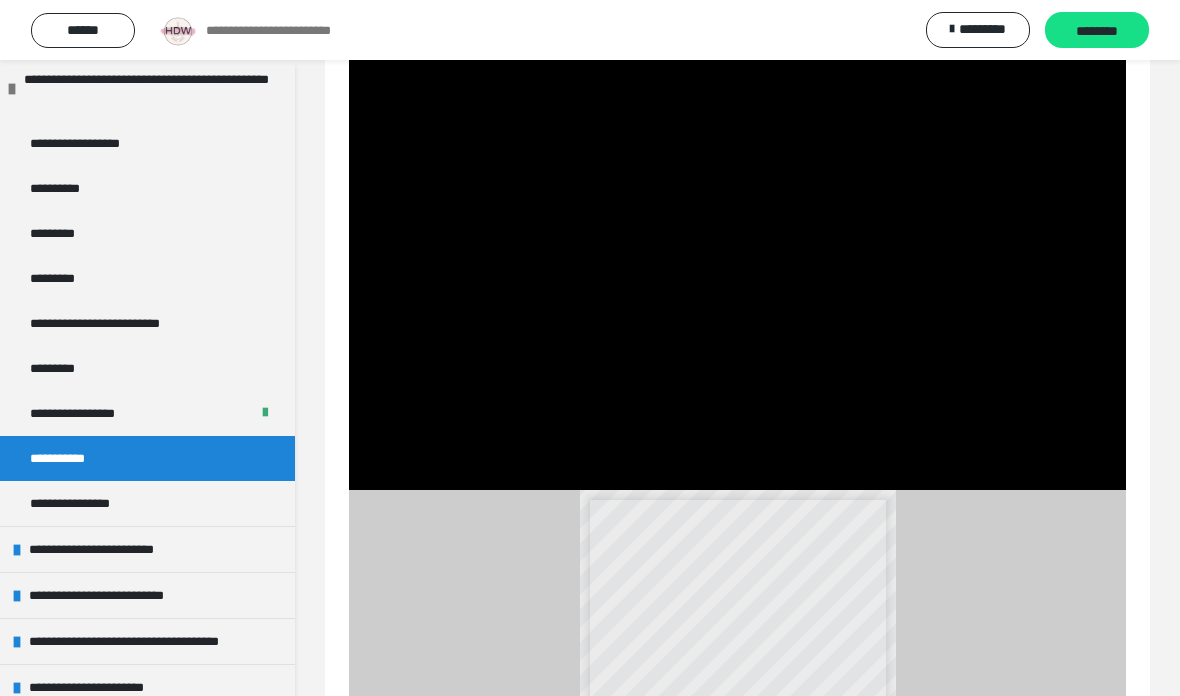 click at bounding box center [737, 271] 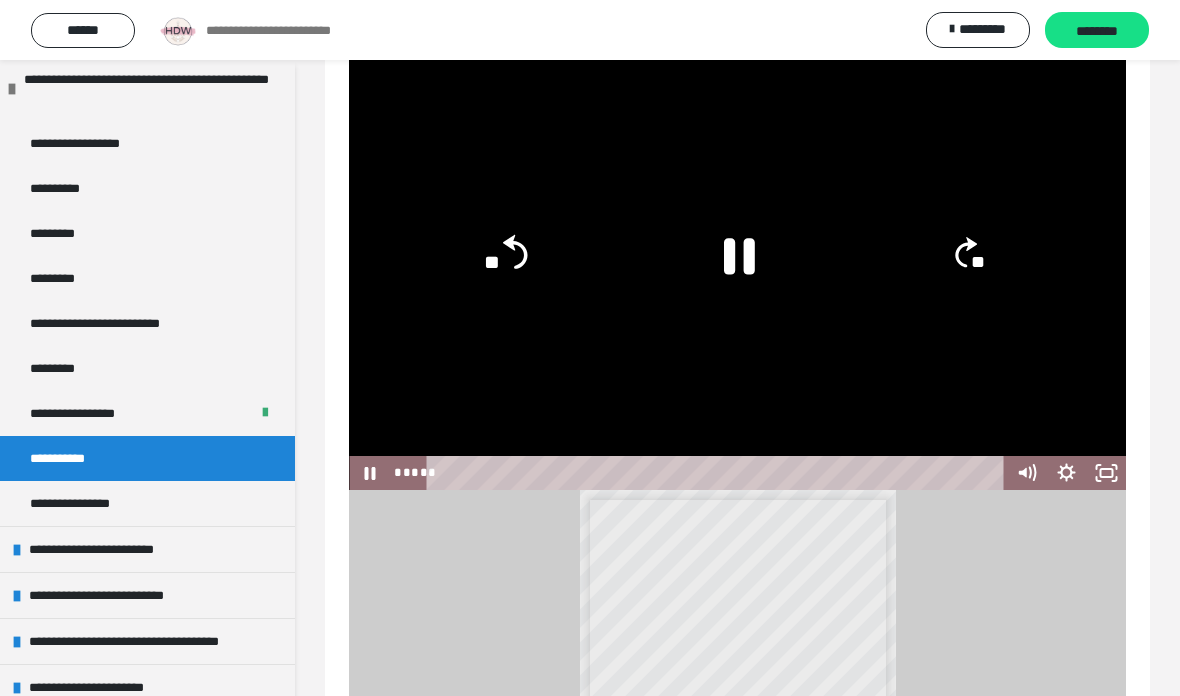click 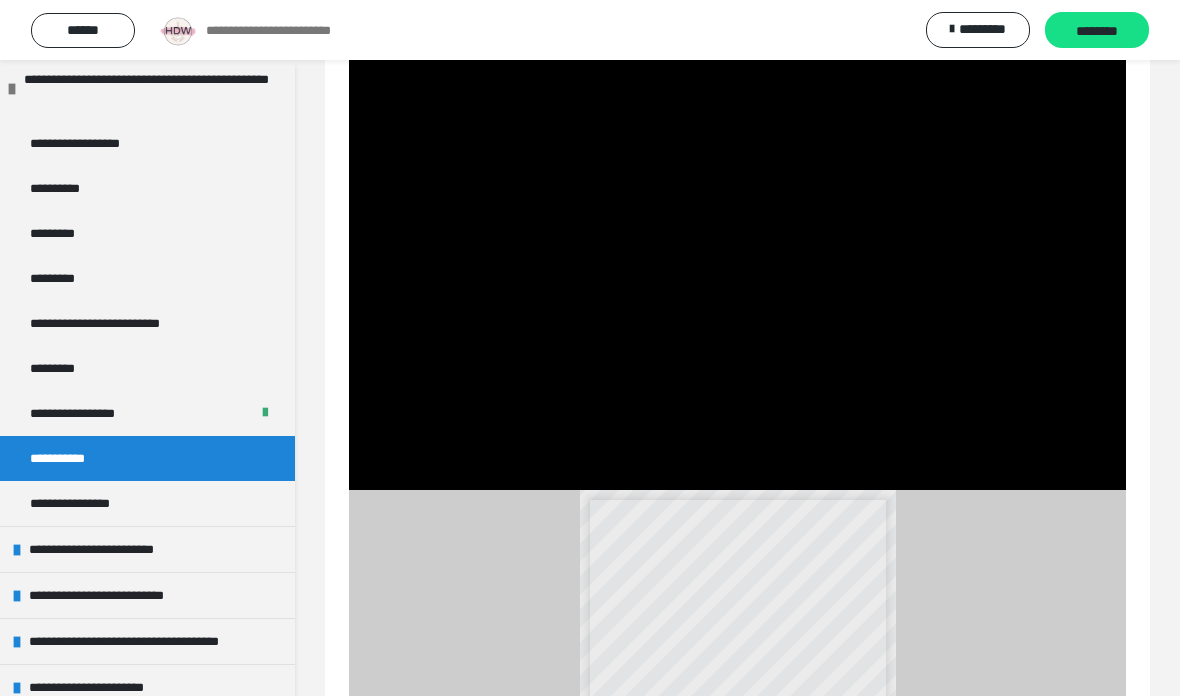 click at bounding box center [737, 271] 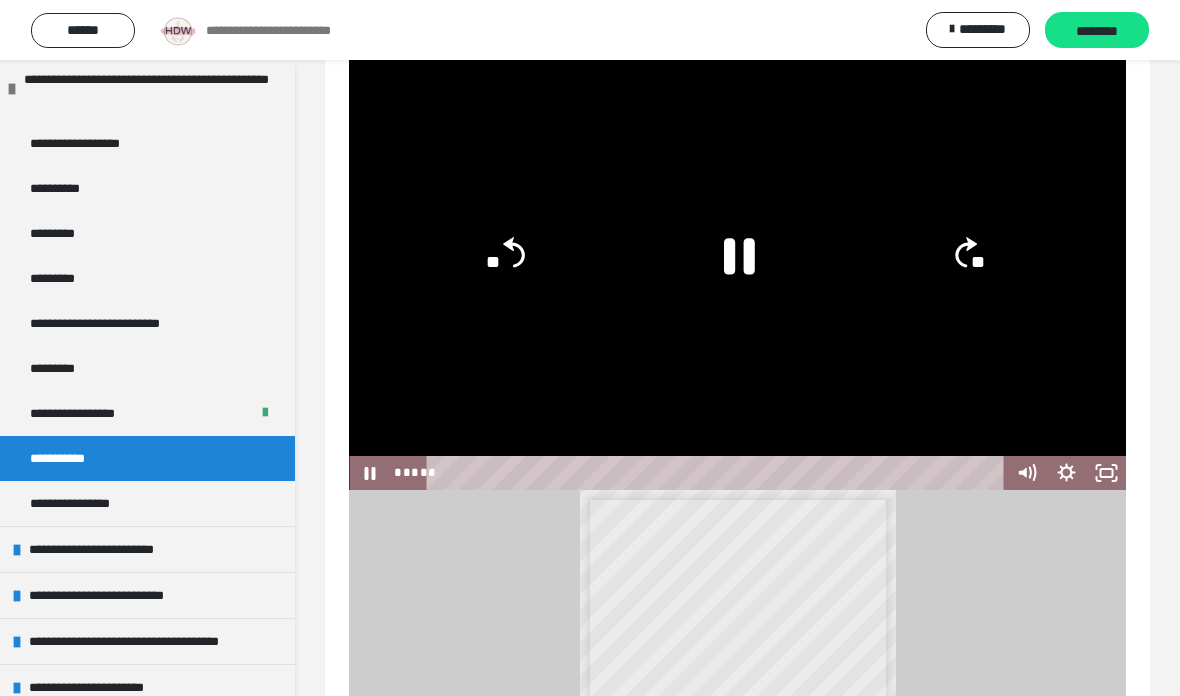 click 